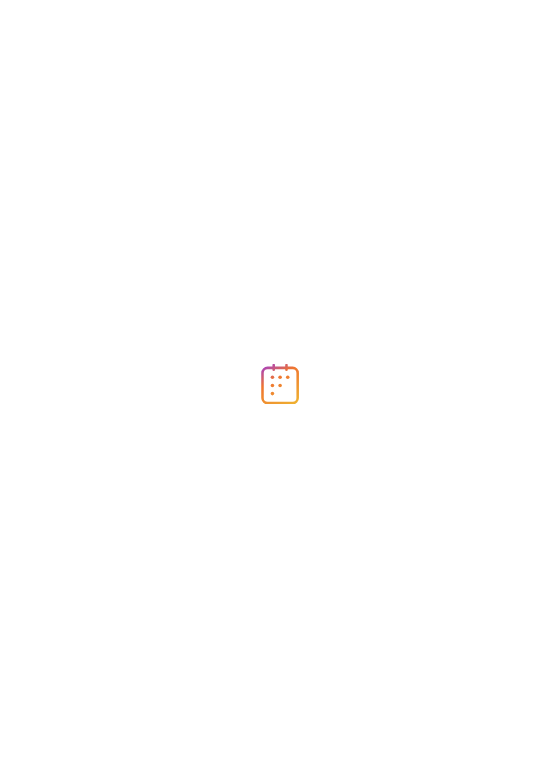 scroll, scrollTop: 0, scrollLeft: 0, axis: both 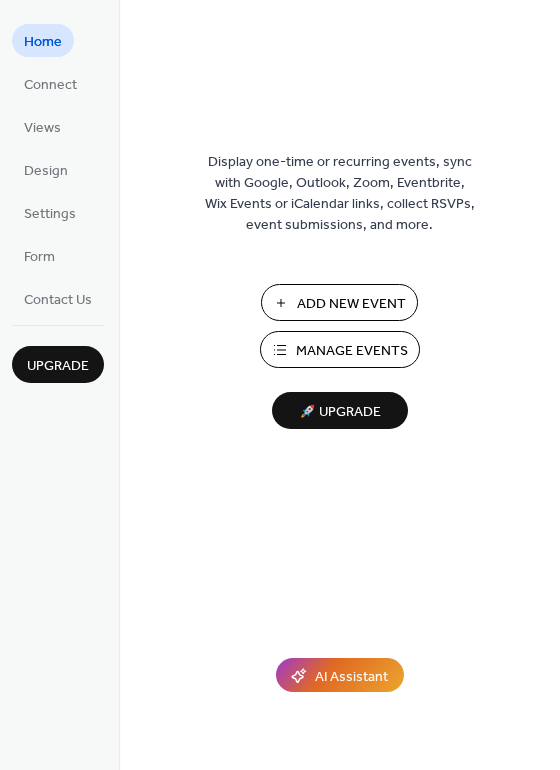 click on "Add New Event" at bounding box center [351, 304] 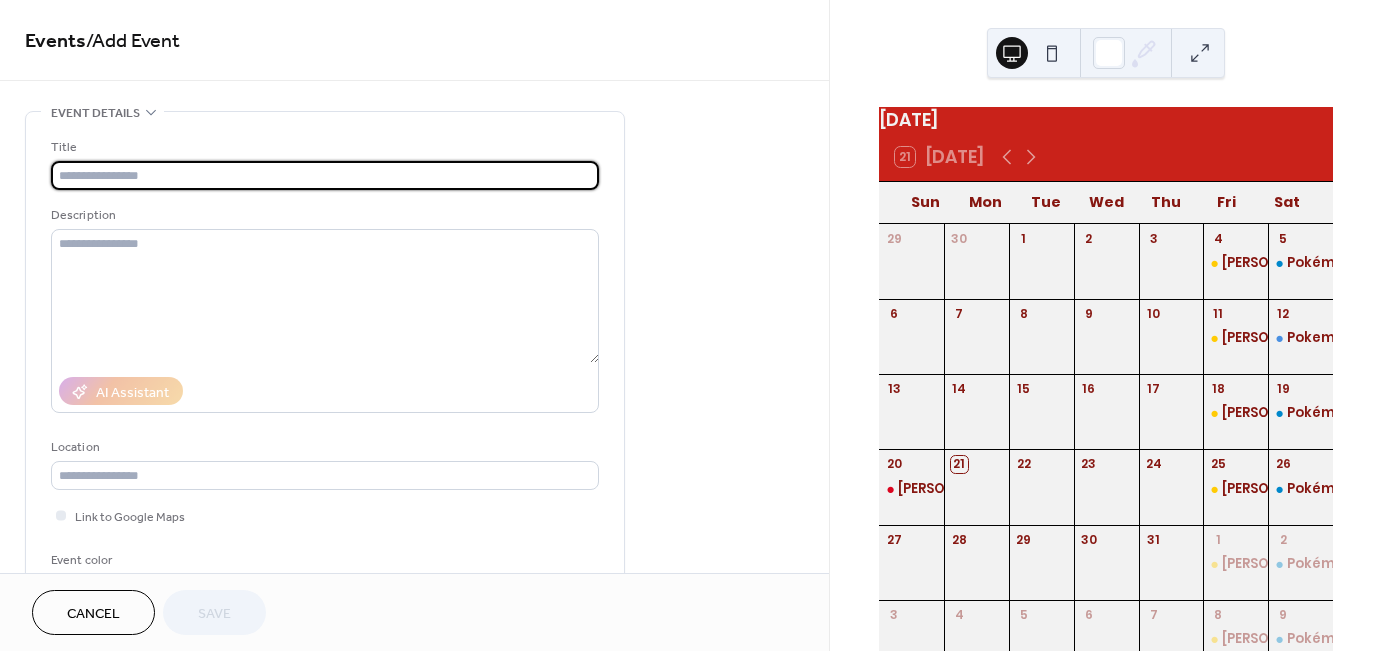 scroll, scrollTop: 0, scrollLeft: 0, axis: both 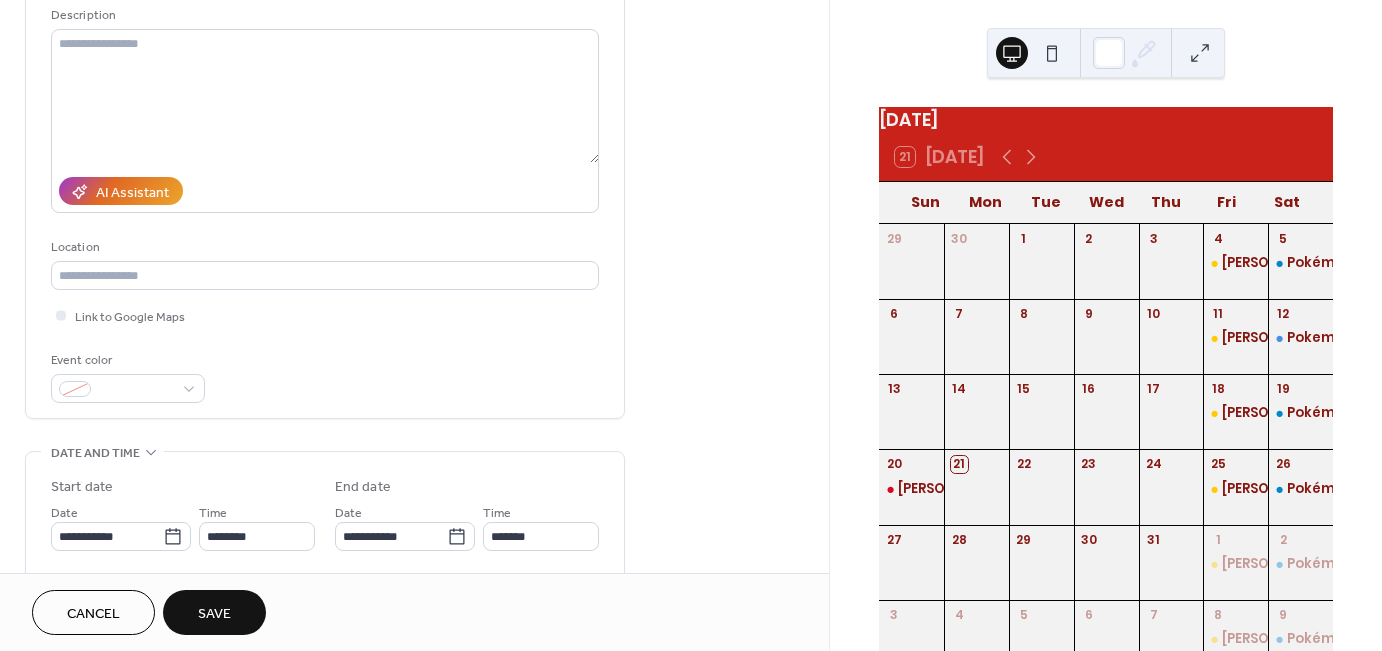 type on "**********" 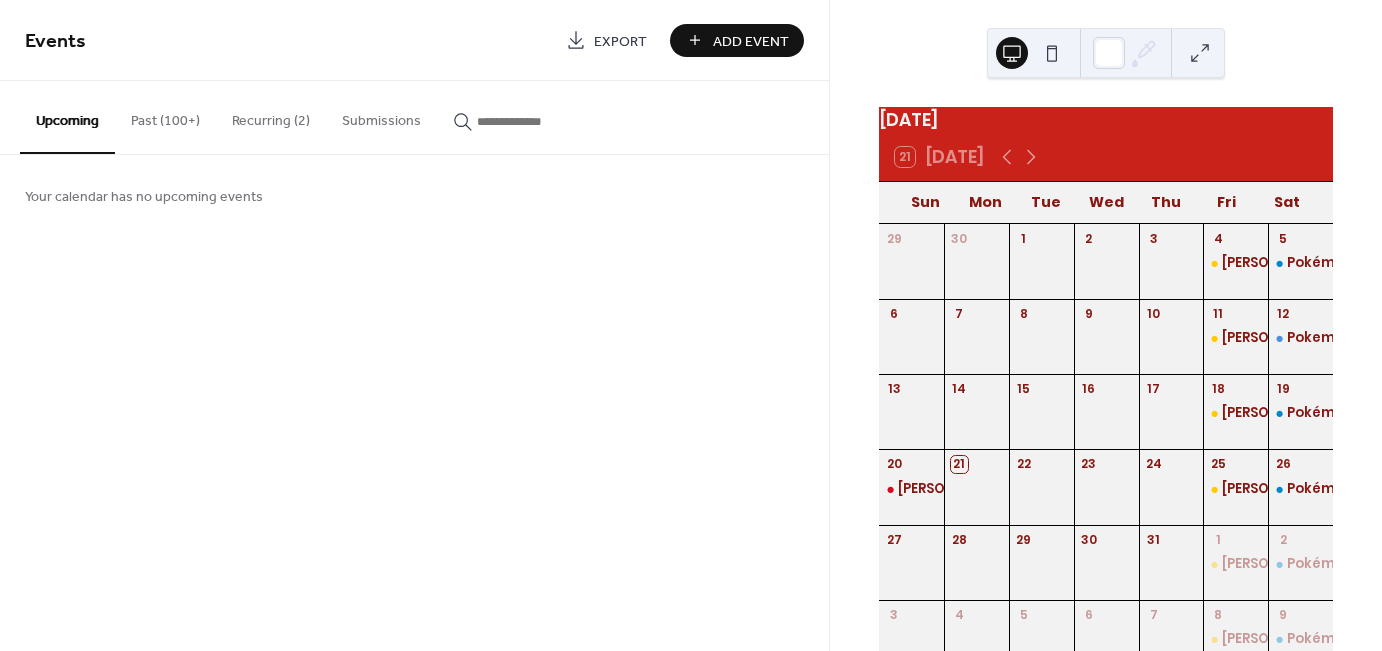 click on "Past (100+)" at bounding box center [165, 116] 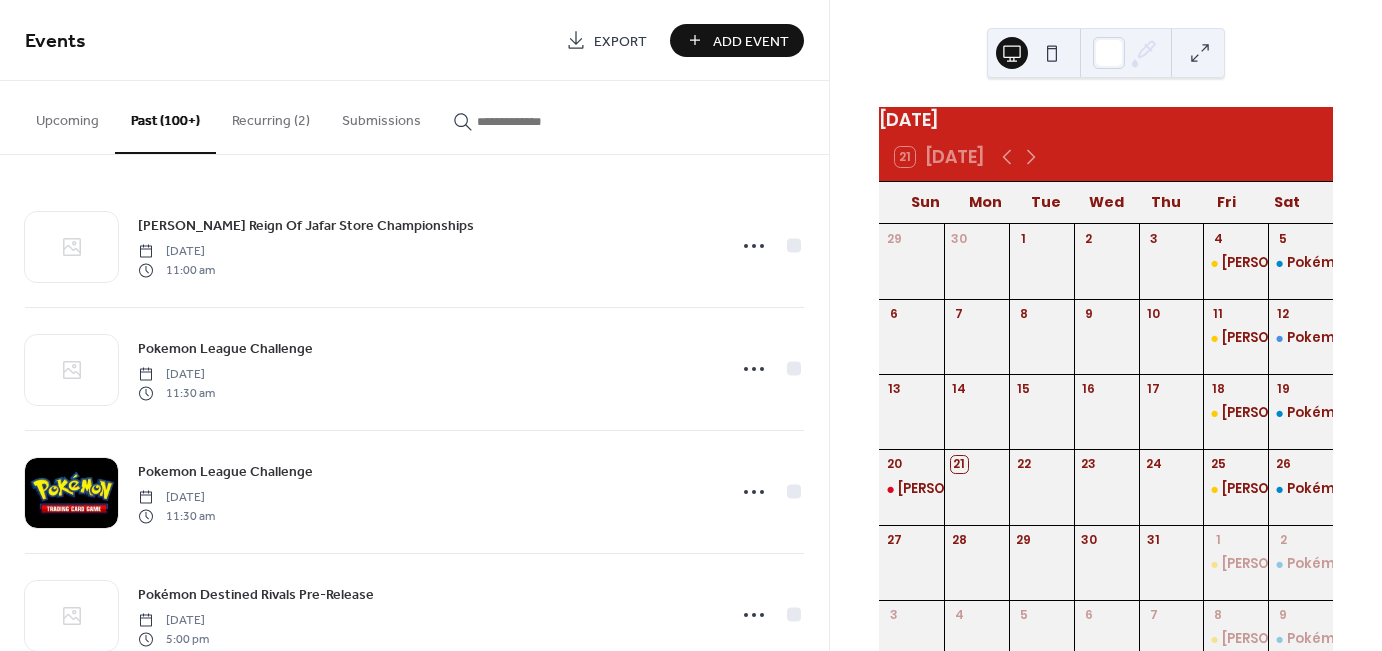 click on "Recurring (2)" at bounding box center [271, 116] 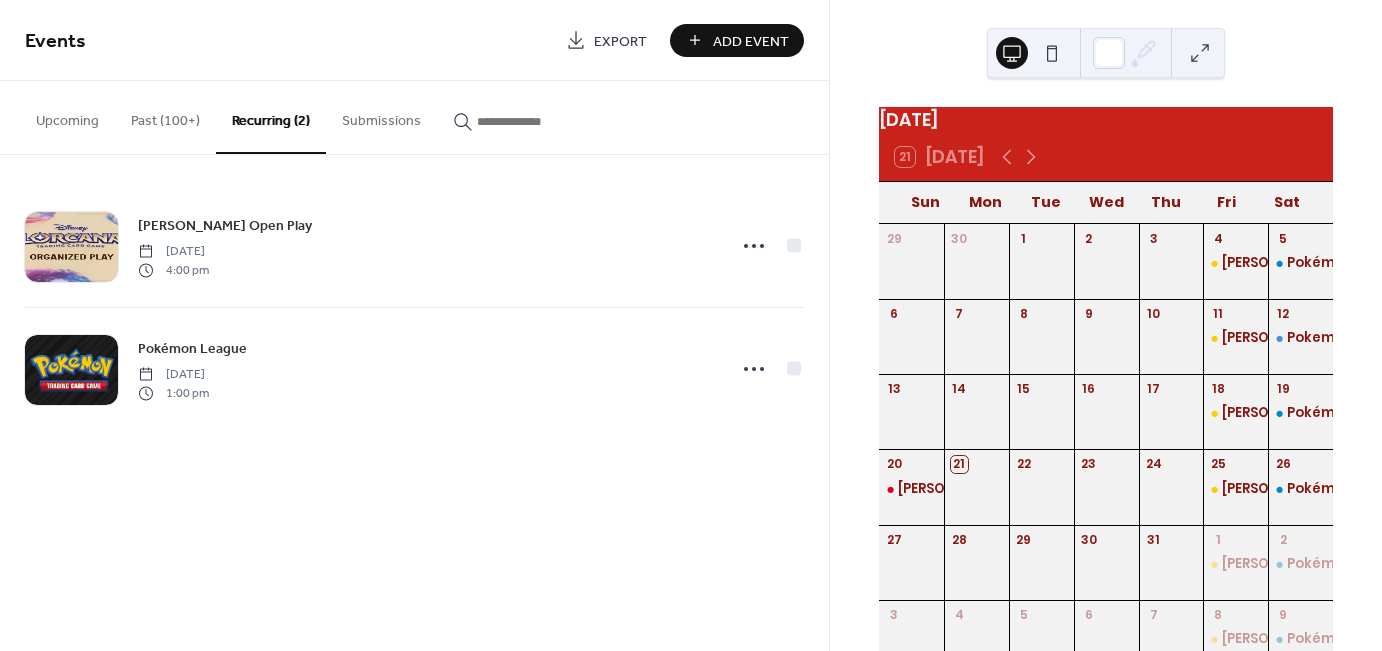 click on "Past (100+)" at bounding box center [165, 116] 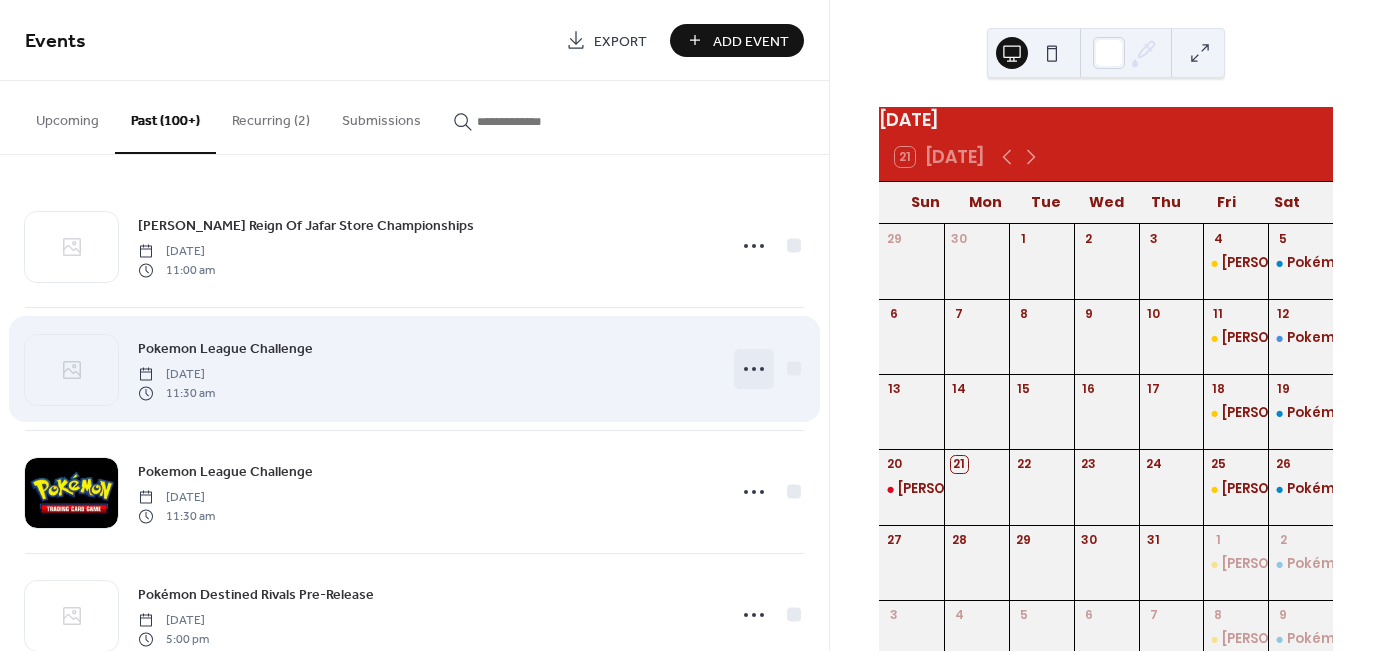 click 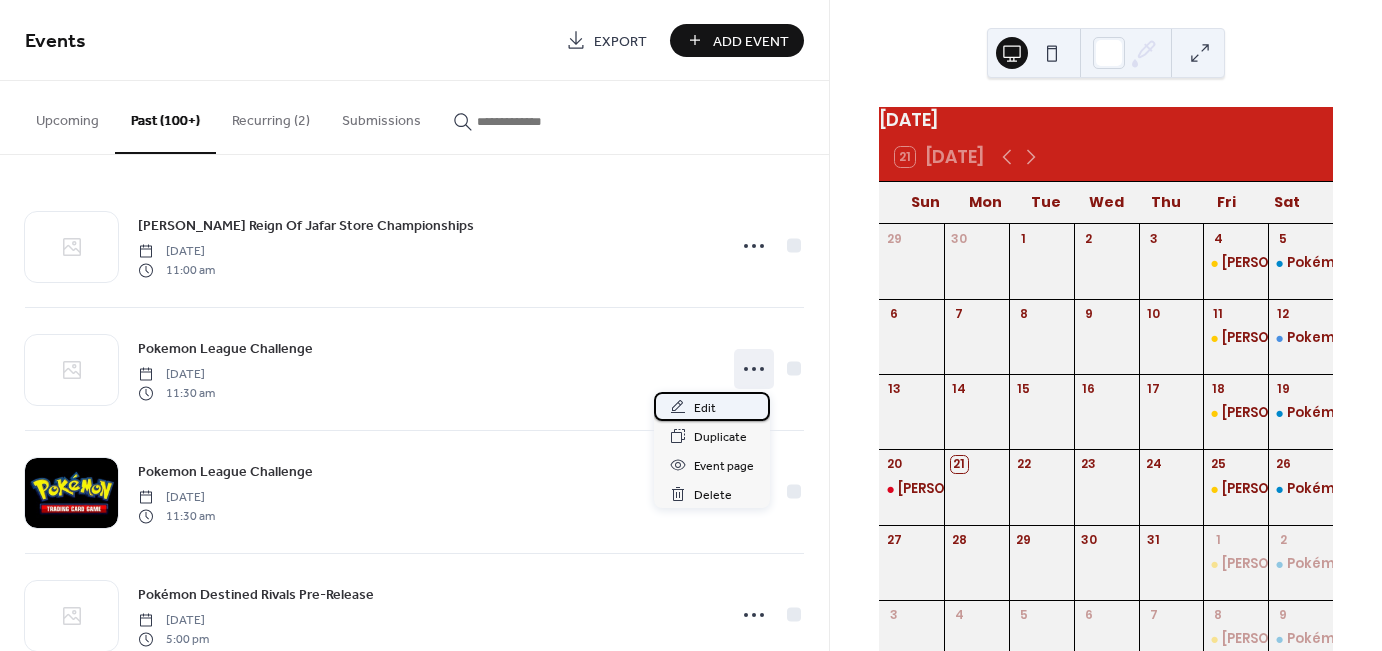 click on "Edit" at bounding box center (712, 406) 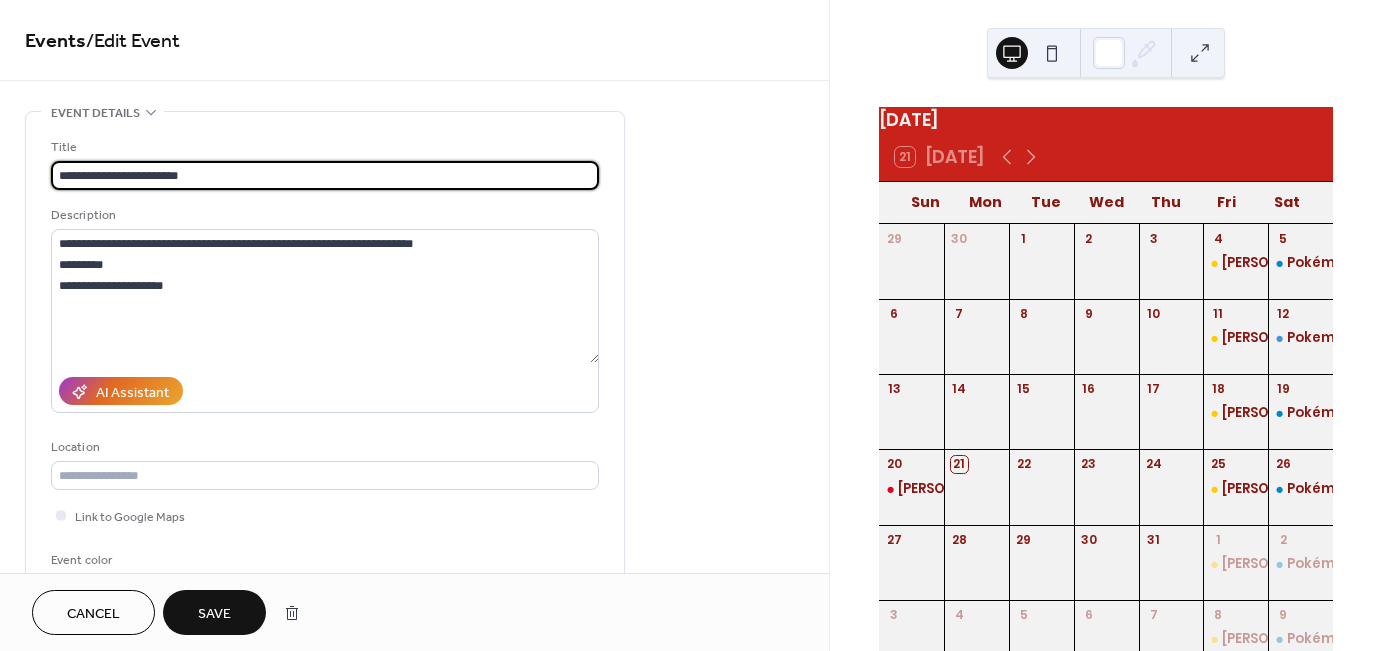 type on "**********" 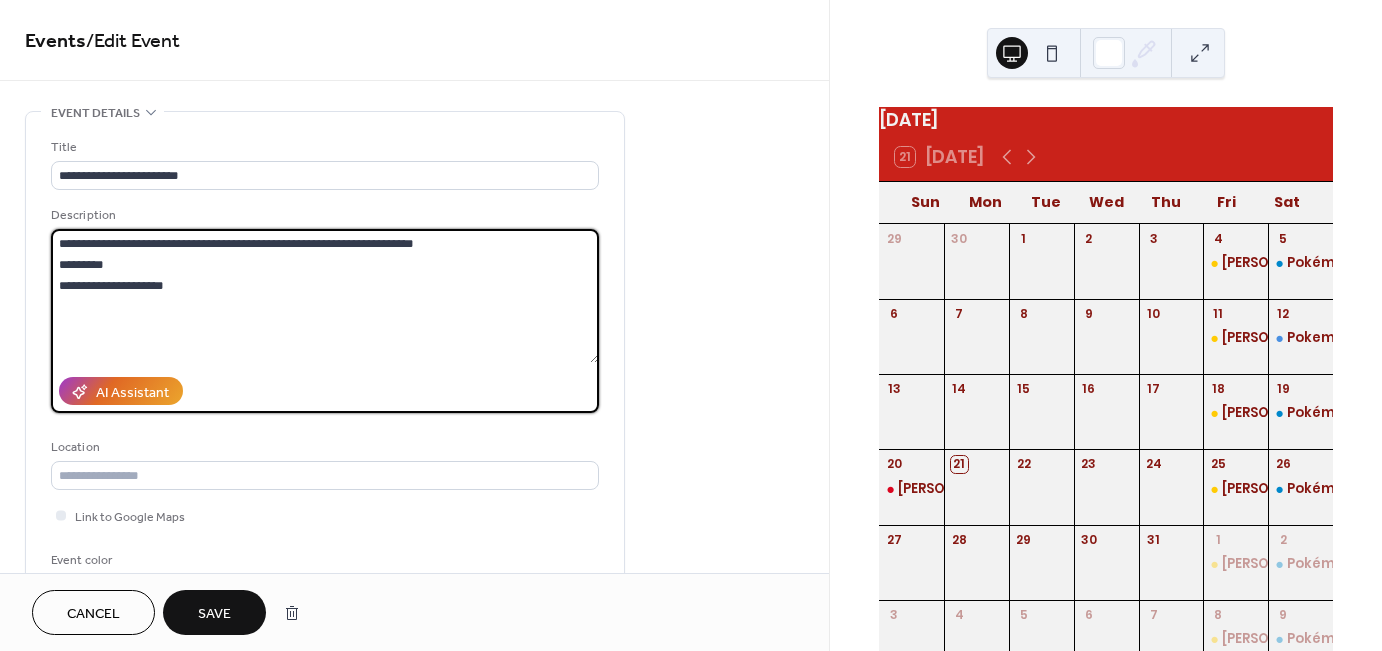 click on "**********" at bounding box center (325, 296) 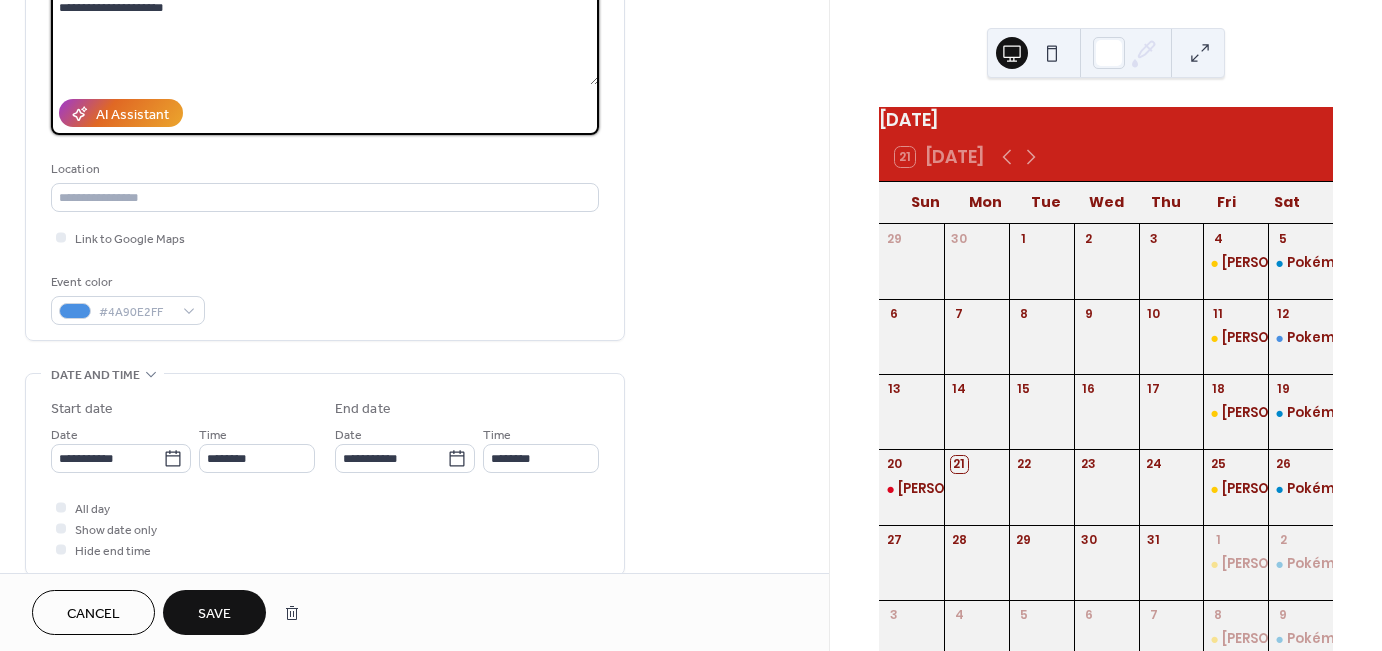 scroll, scrollTop: 300, scrollLeft: 0, axis: vertical 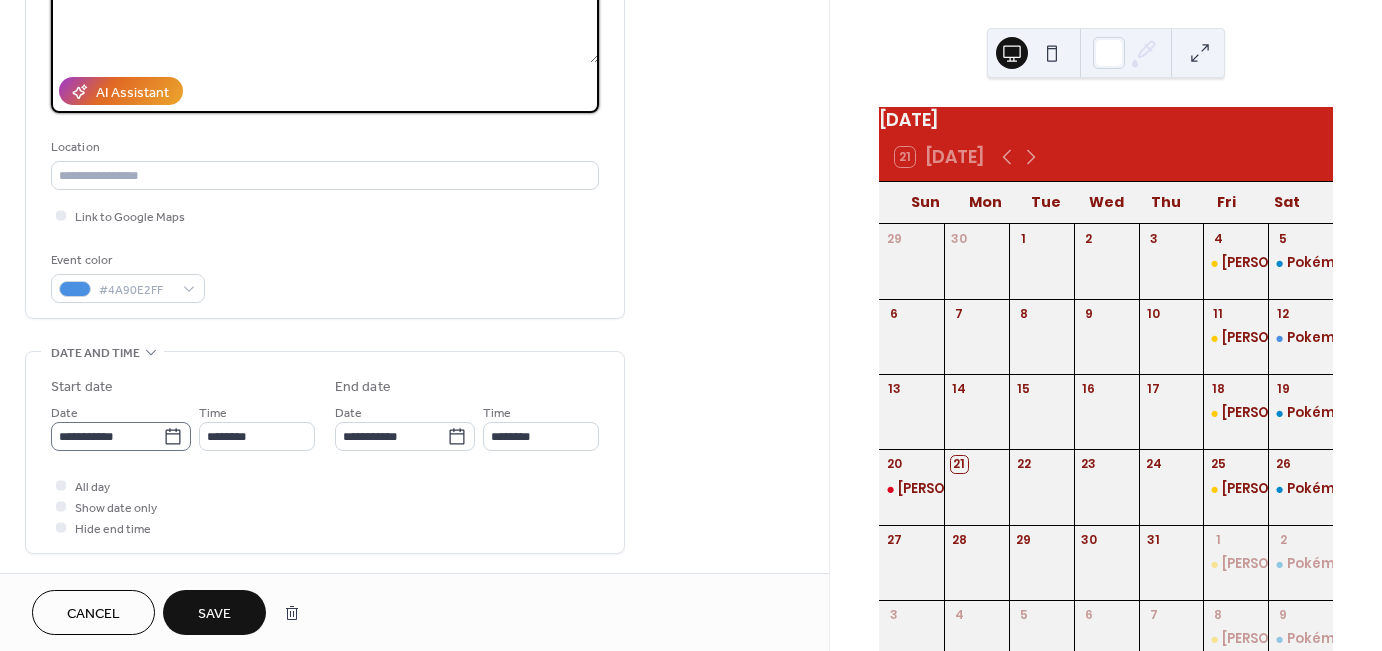 type on "**********" 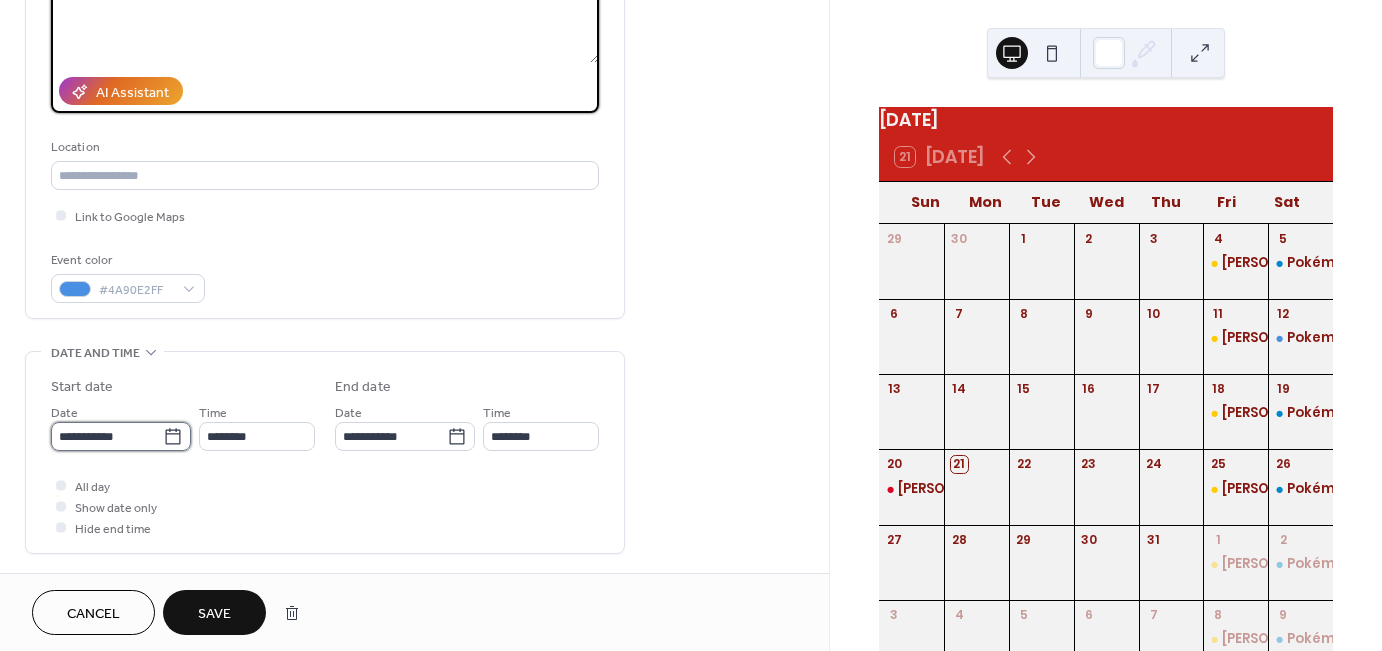 click on "**********" at bounding box center (107, 436) 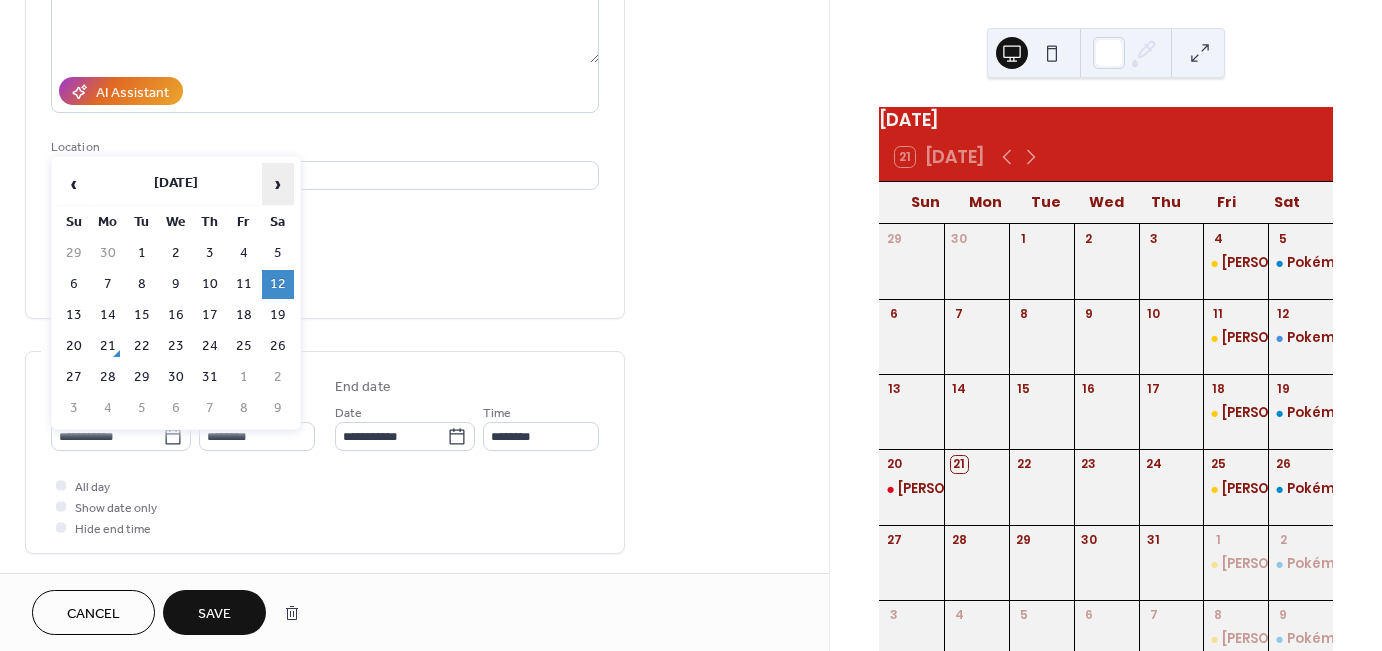 click on "›" at bounding box center (278, 184) 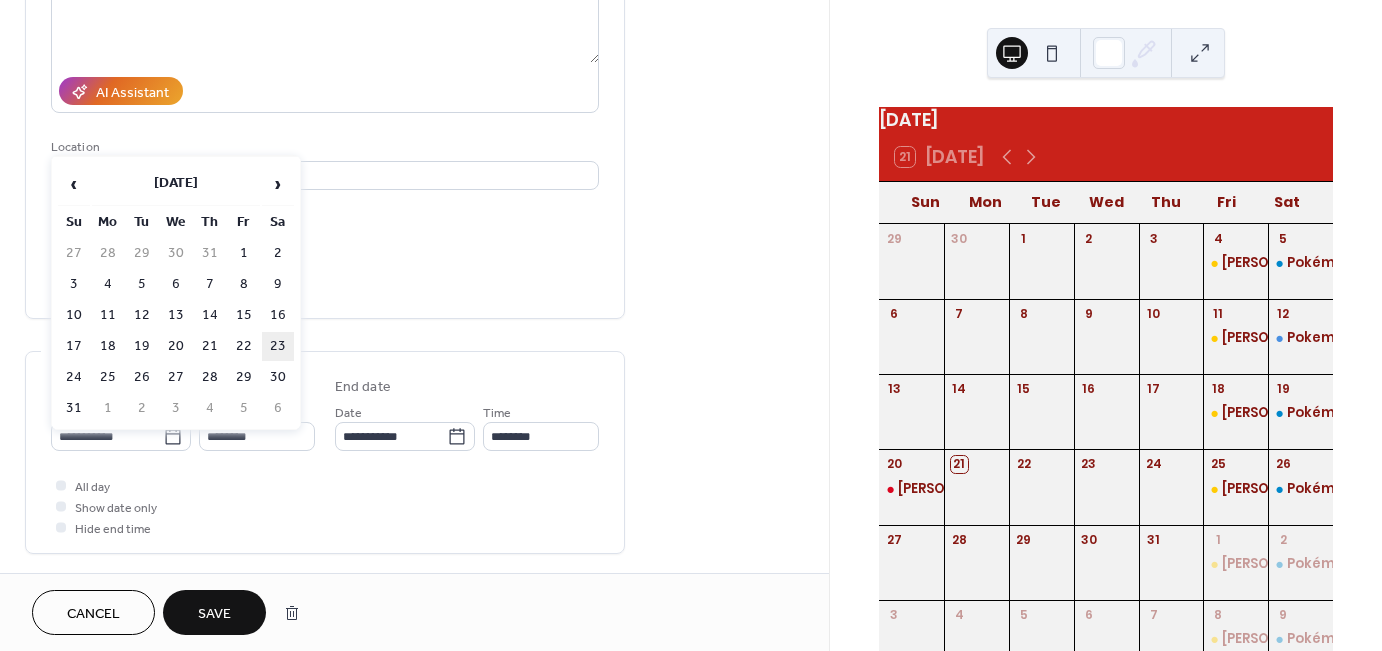 click on "23" at bounding box center [278, 346] 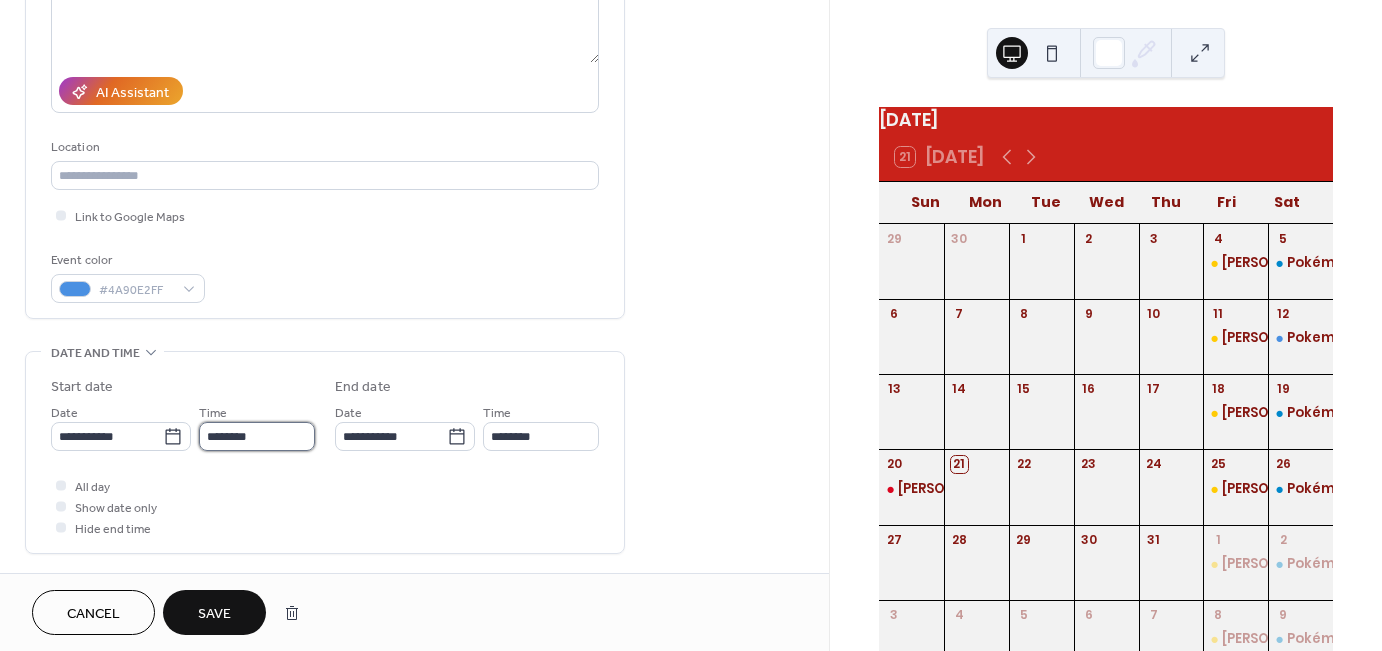 click on "********" at bounding box center [257, 436] 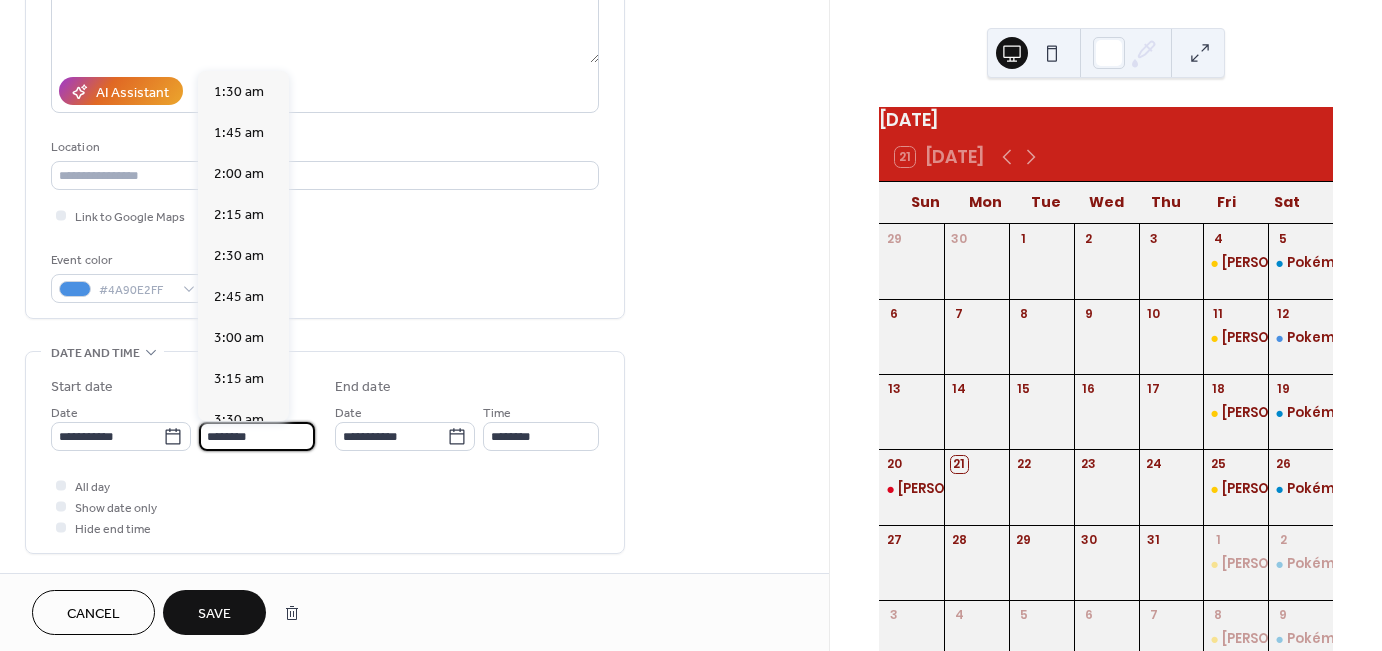 scroll, scrollTop: 82, scrollLeft: 0, axis: vertical 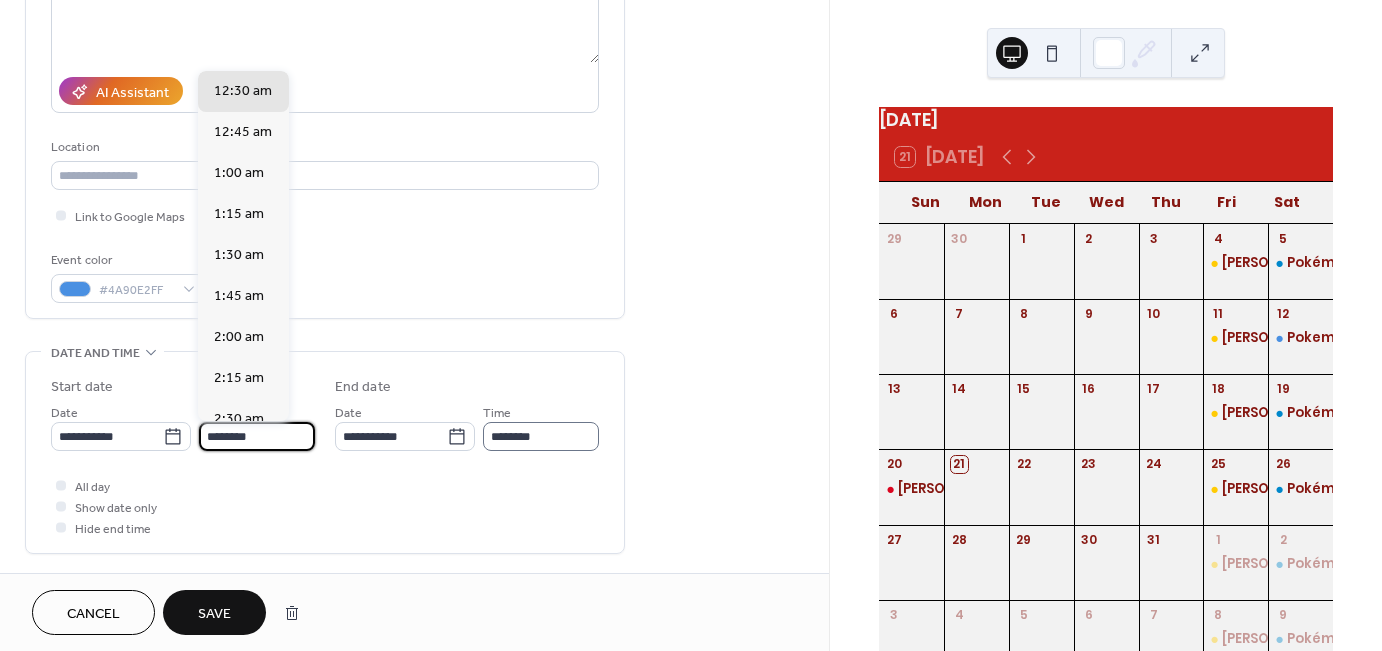 type on "********" 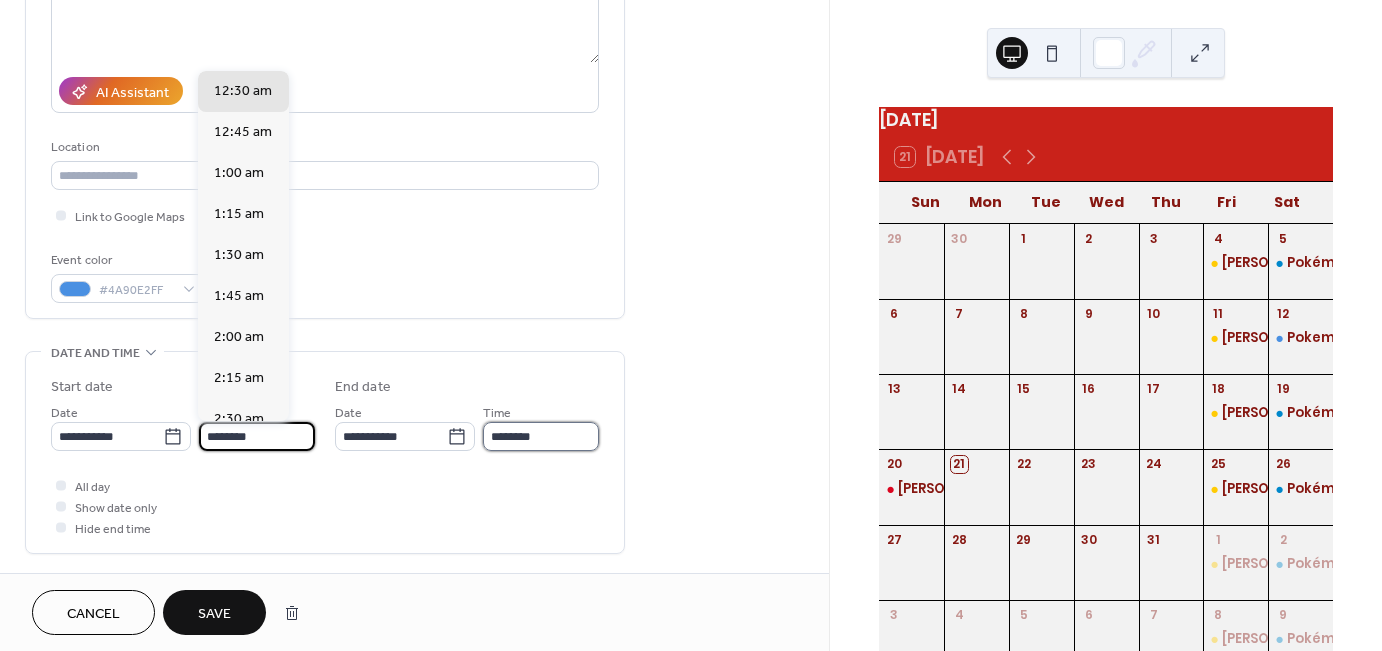 click on "********" at bounding box center [541, 436] 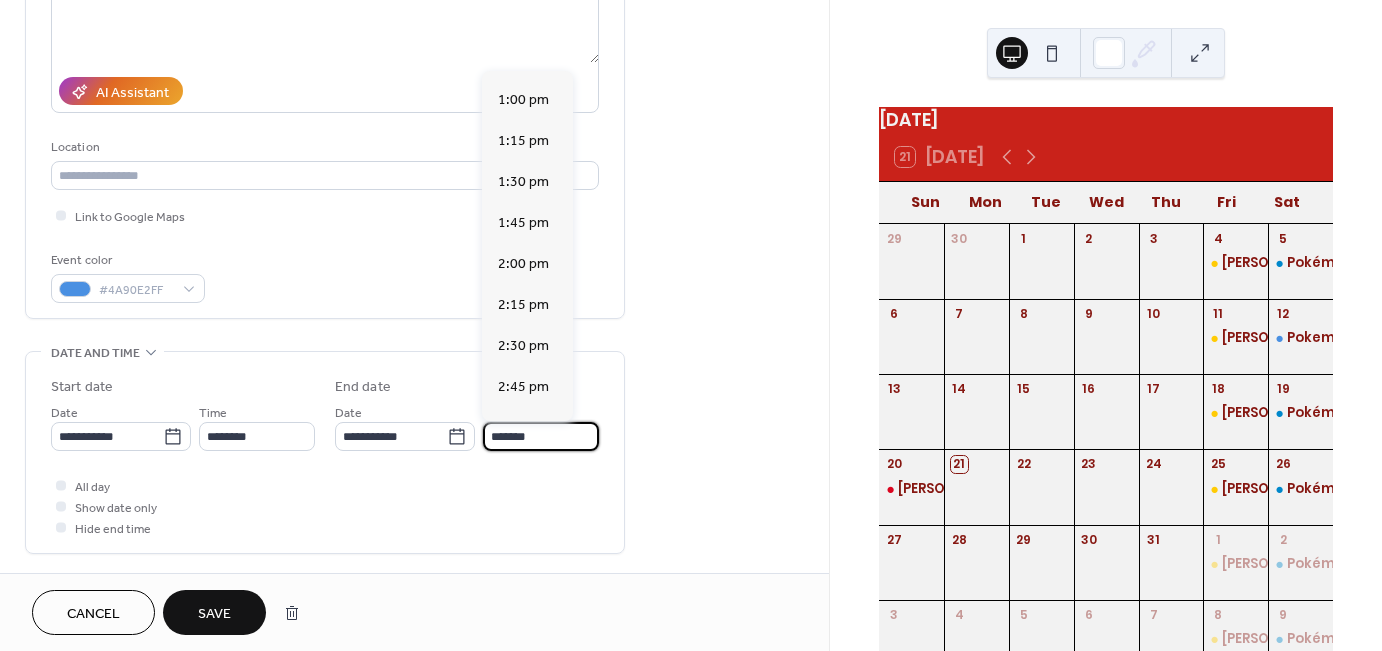 scroll, scrollTop: 2400, scrollLeft: 0, axis: vertical 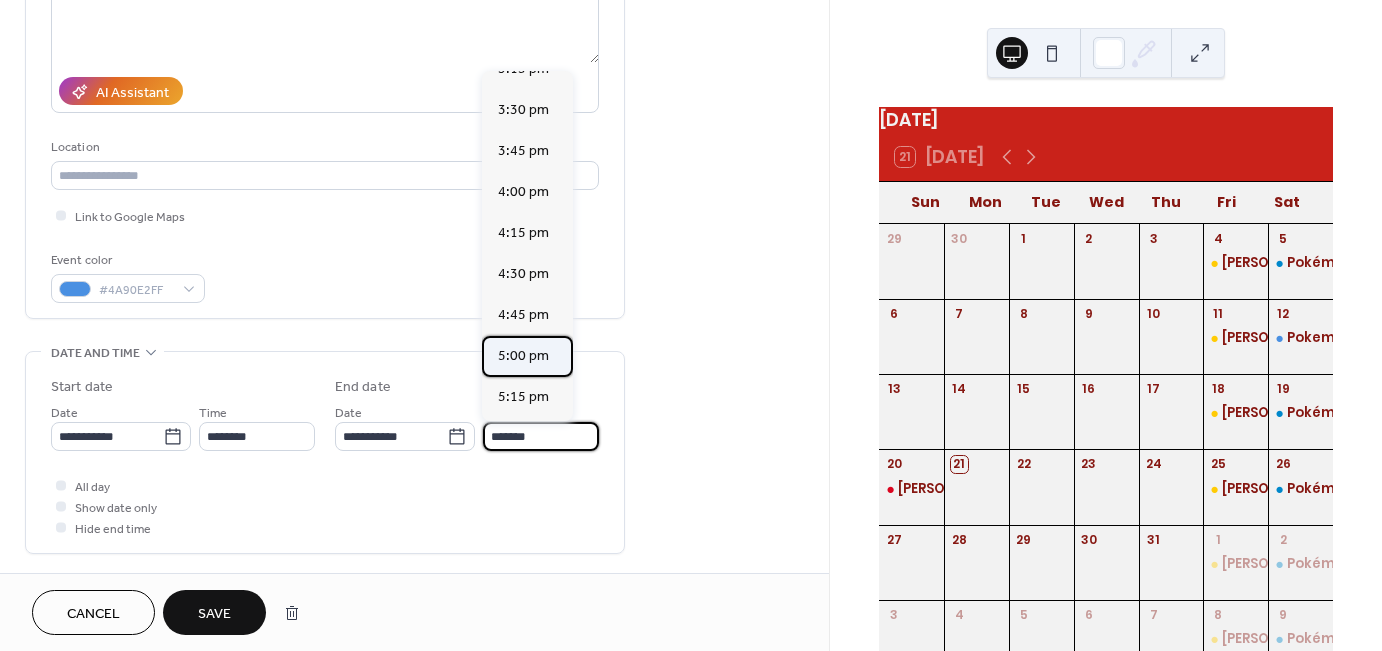 click on "5:00 pm" at bounding box center (523, 356) 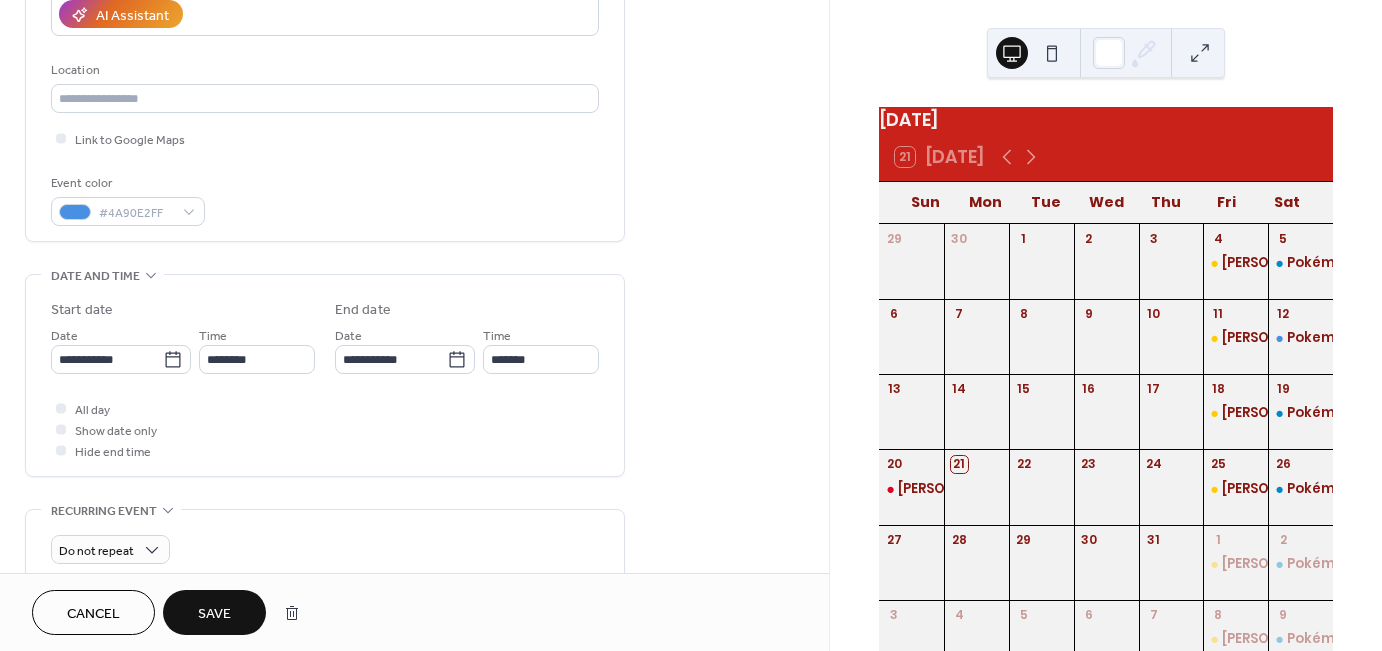 scroll, scrollTop: 400, scrollLeft: 0, axis: vertical 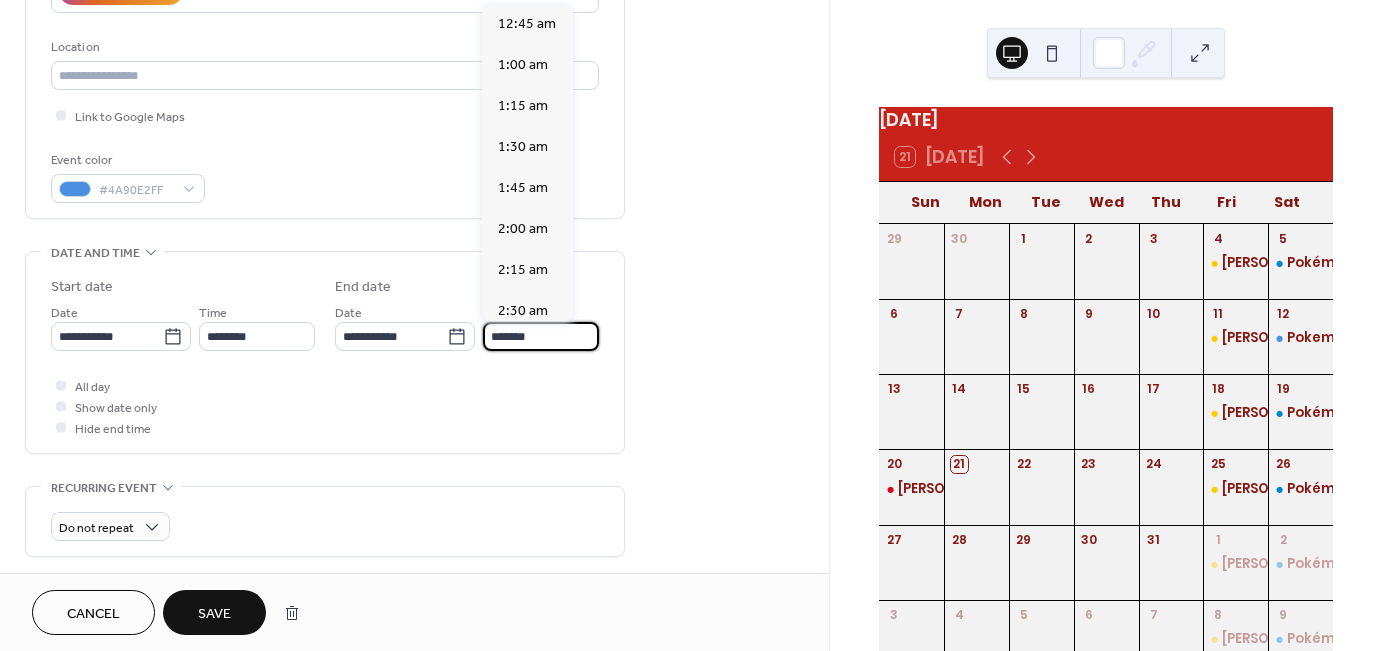 click on "*******" at bounding box center (541, 336) 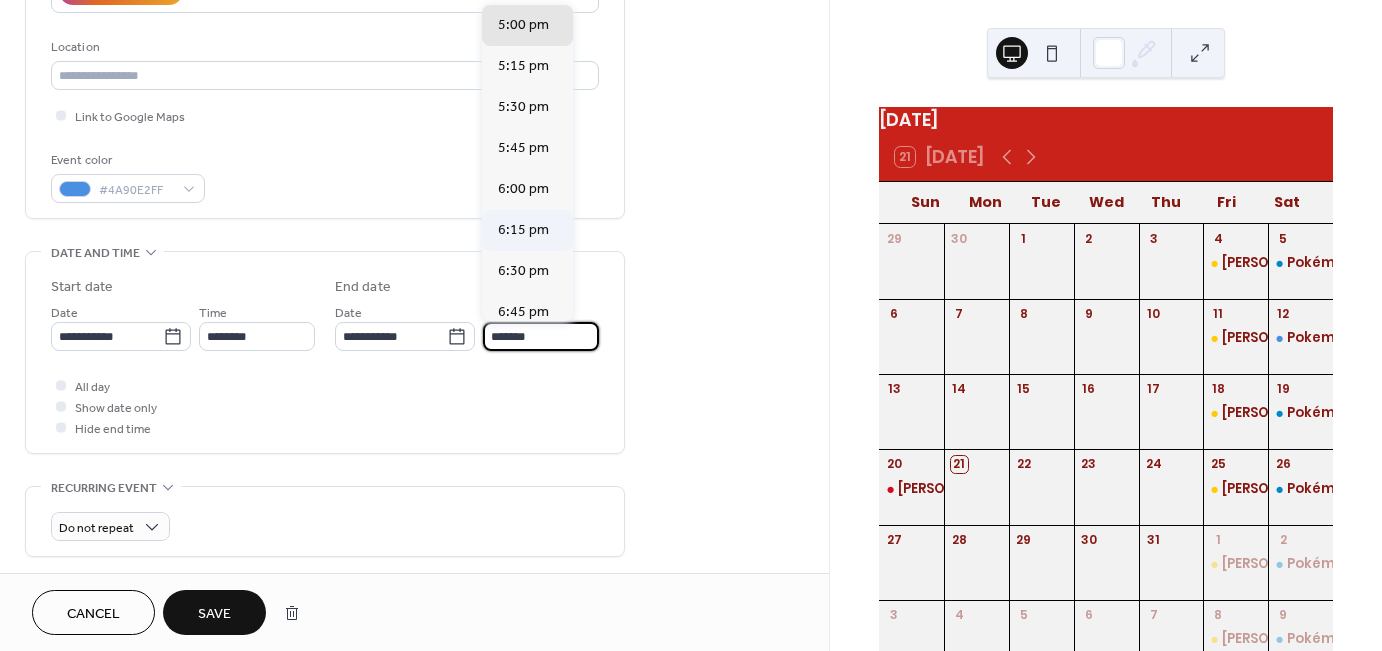 scroll, scrollTop: 2764, scrollLeft: 0, axis: vertical 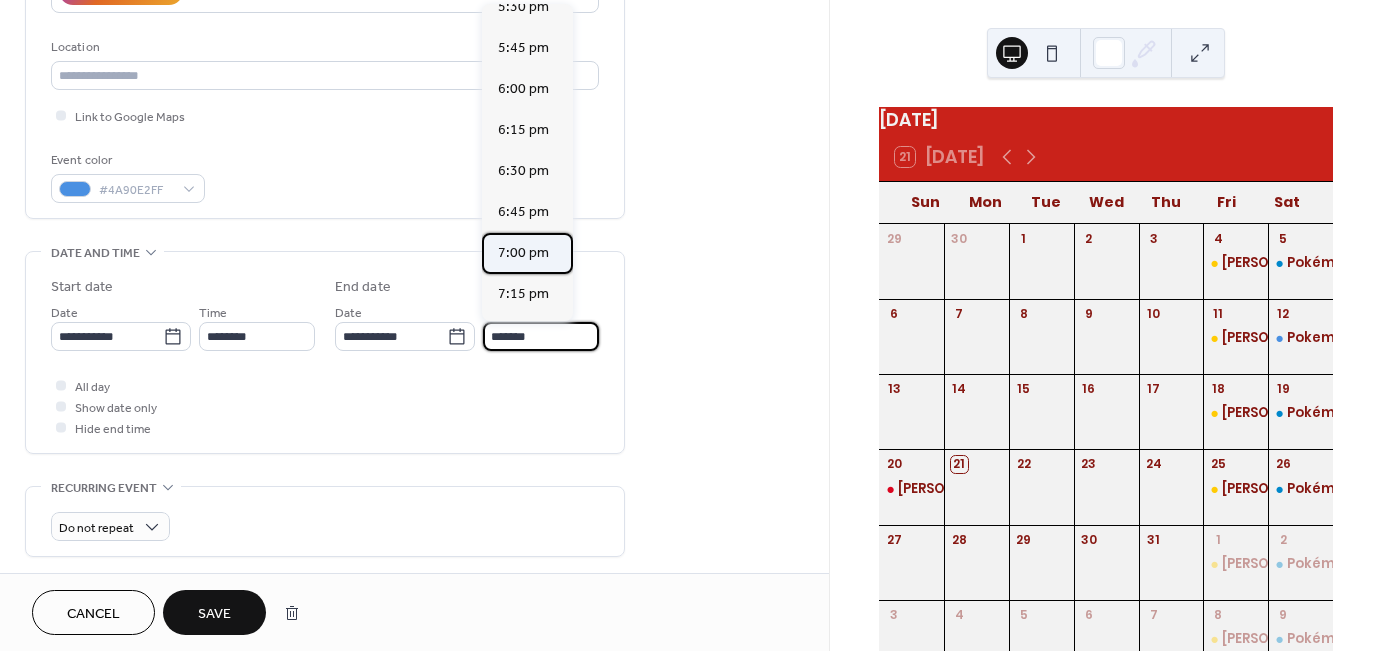 click on "7:00 pm" at bounding box center (523, 253) 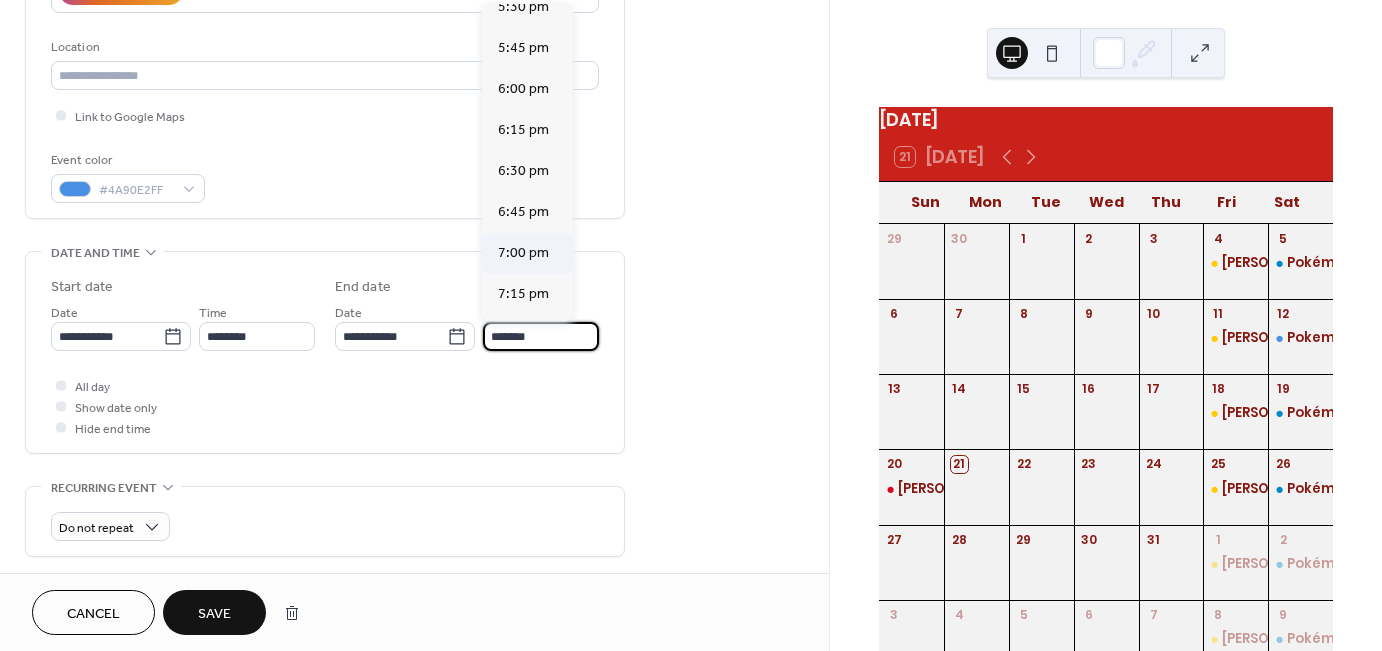 type on "*******" 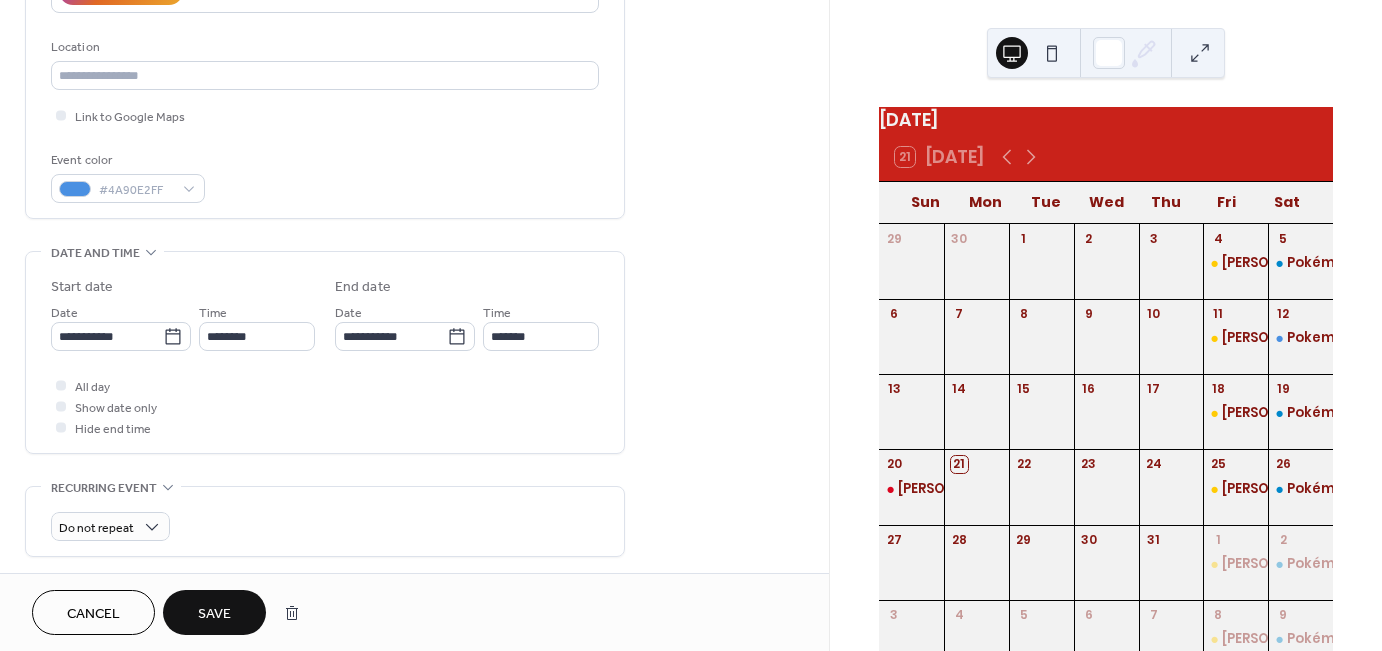 click on "**********" at bounding box center [414, 395] 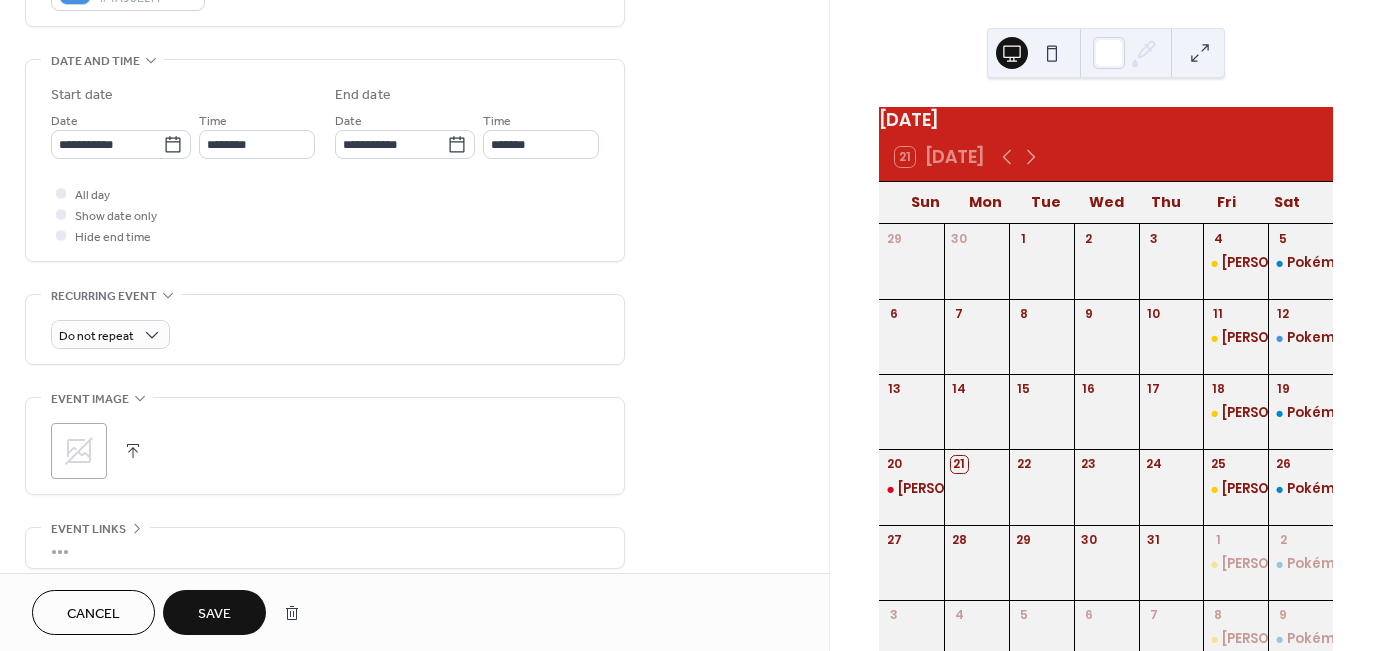 scroll, scrollTop: 900, scrollLeft: 0, axis: vertical 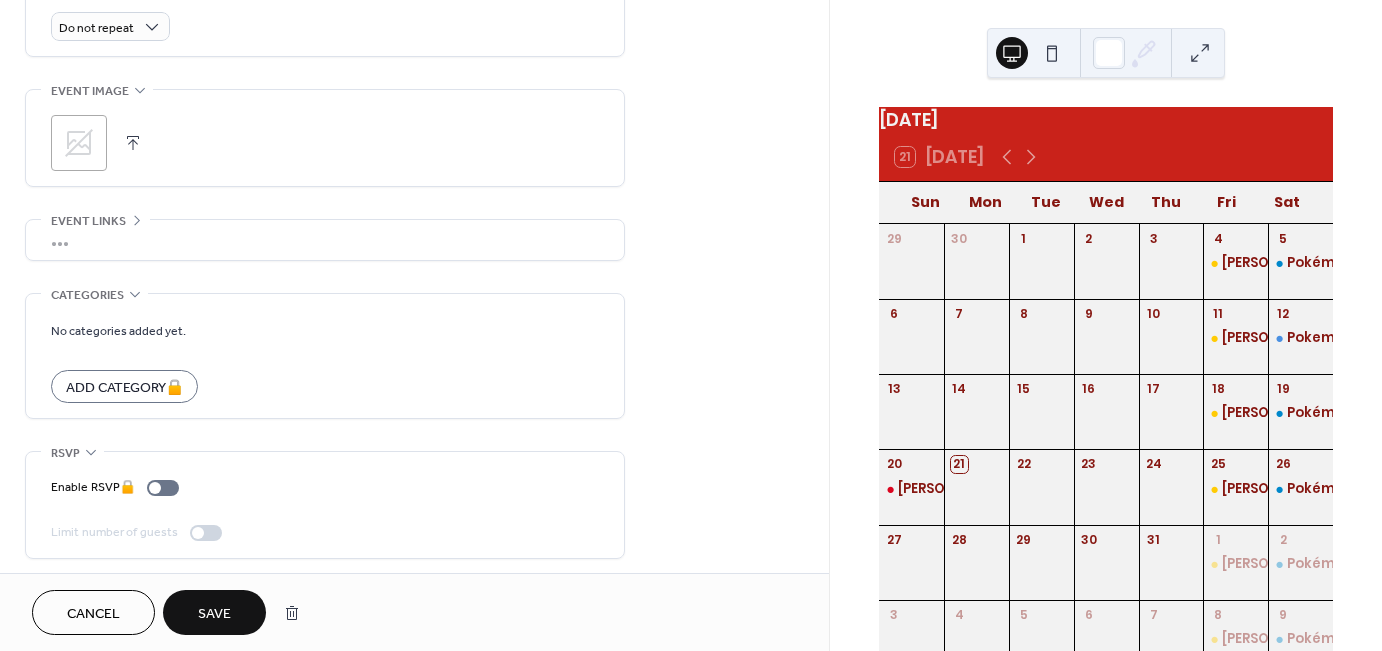 click on "Save" at bounding box center (214, 614) 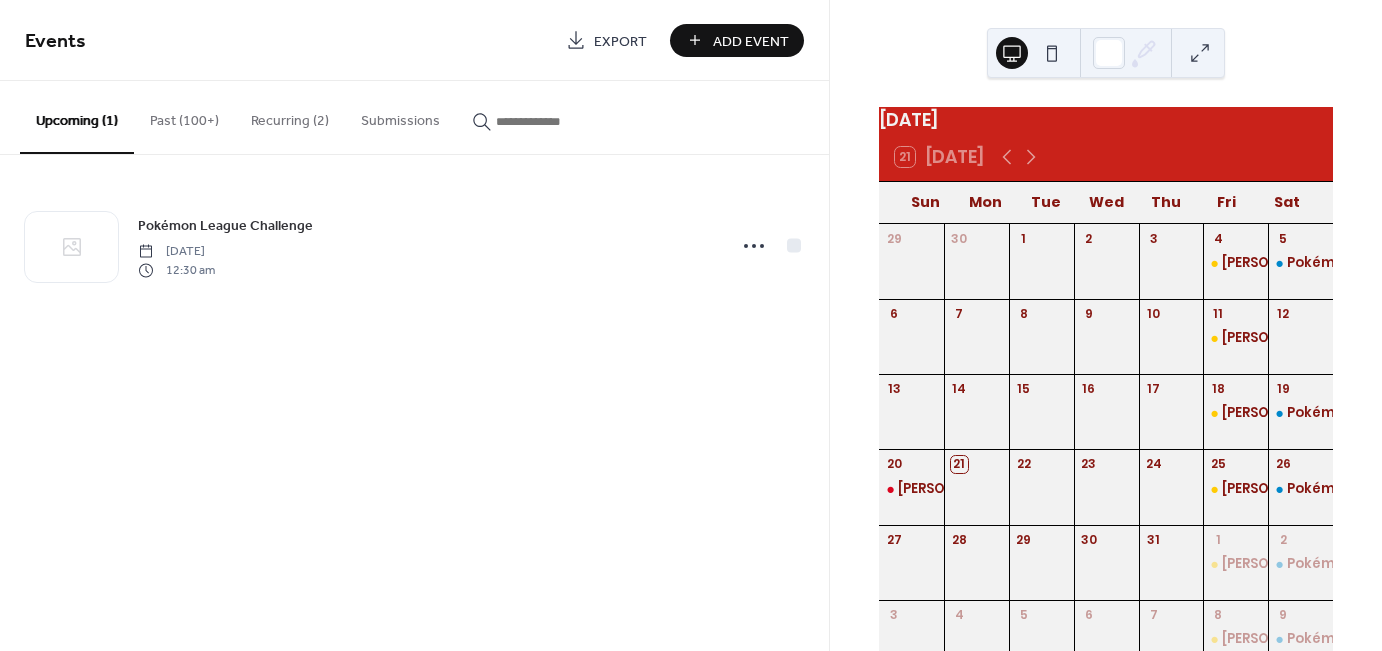 scroll, scrollTop: 83, scrollLeft: 0, axis: vertical 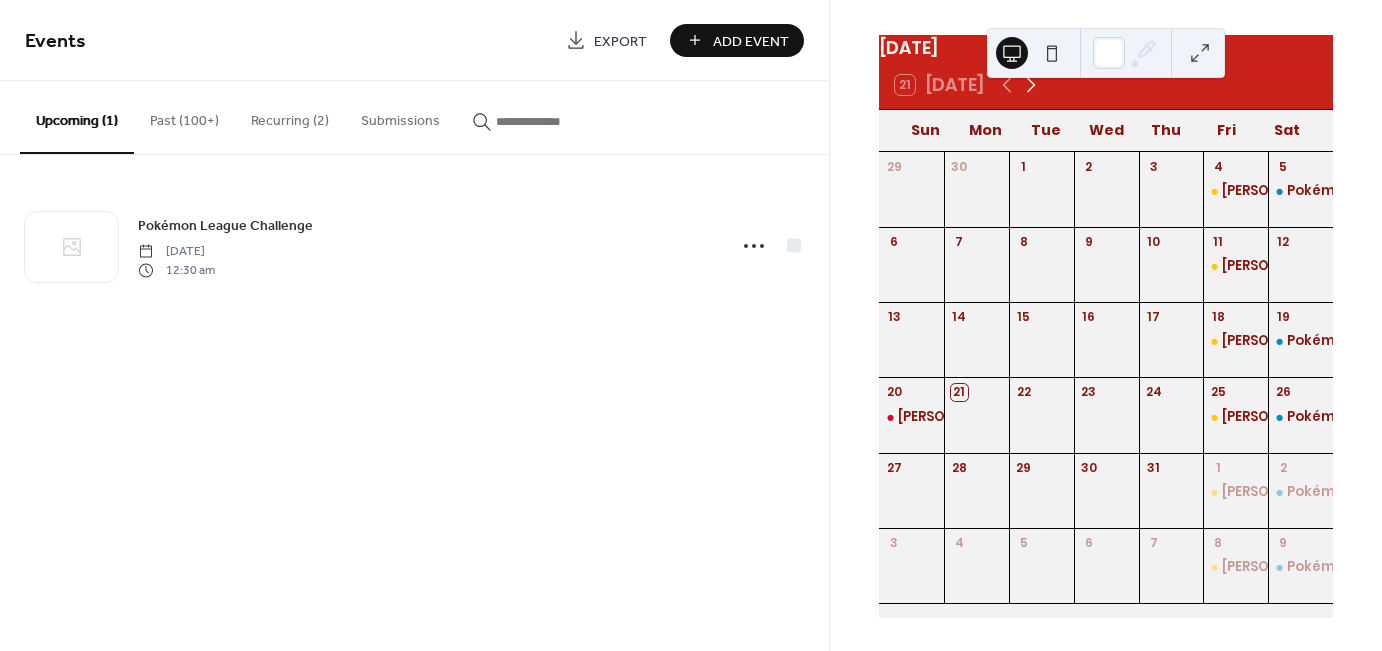 click 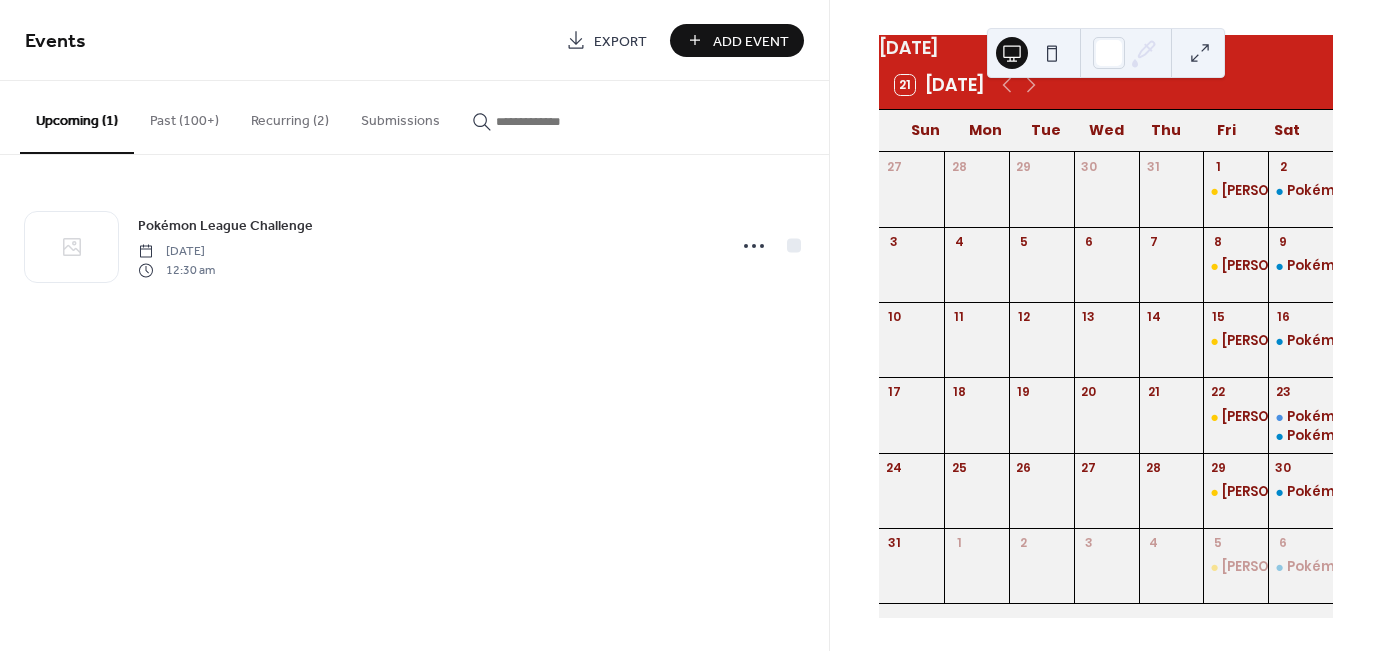 click on "Add Event" at bounding box center [751, 41] 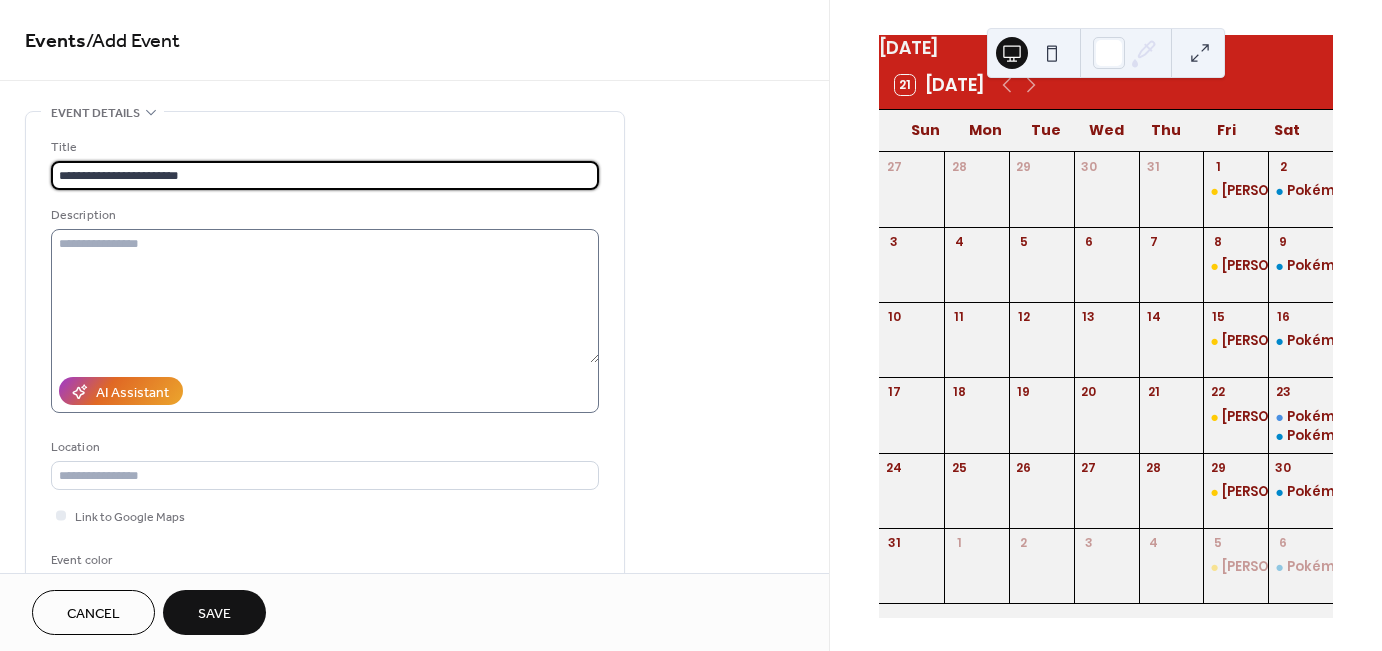 type on "**********" 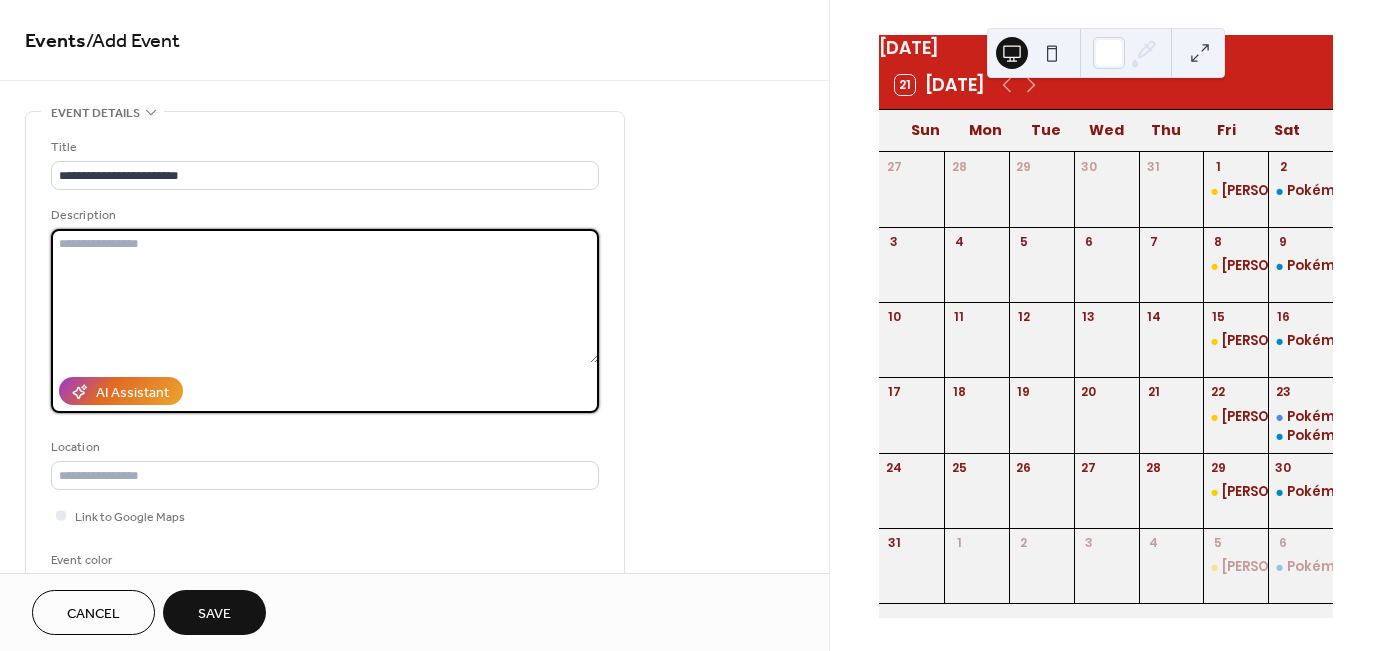 click at bounding box center [325, 296] 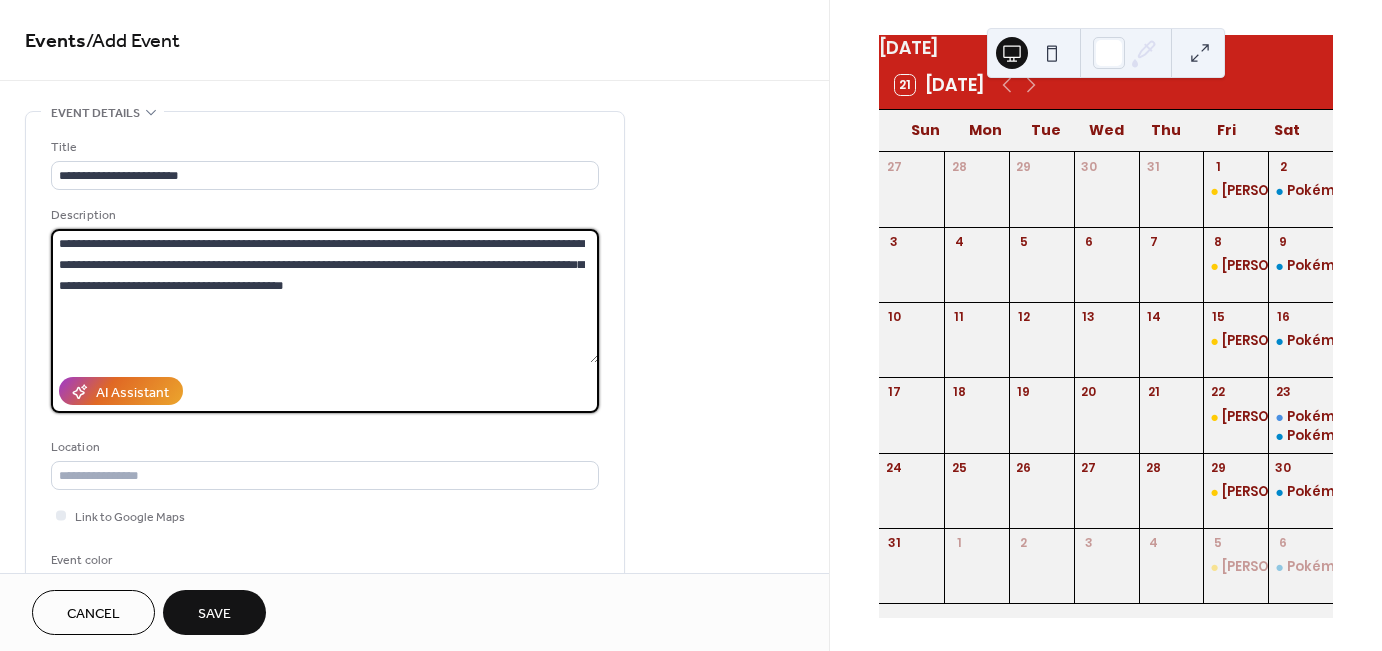 click on "**********" at bounding box center [325, 296] 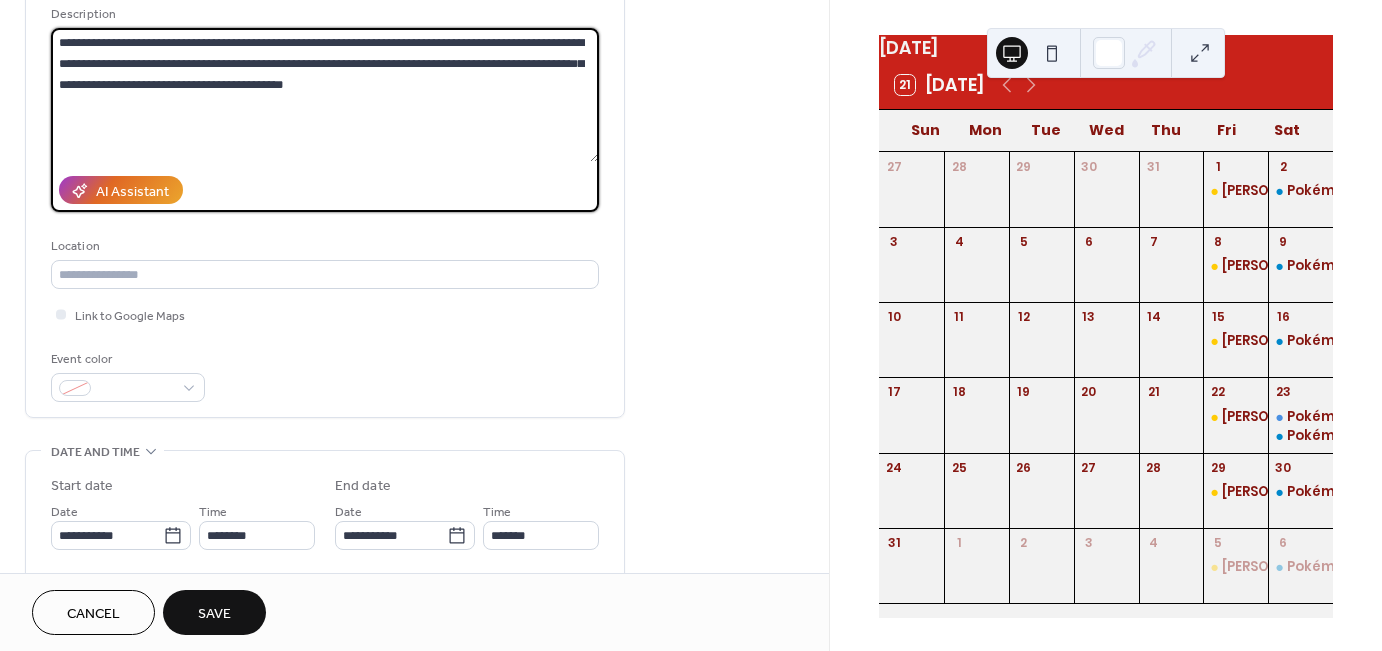 scroll, scrollTop: 300, scrollLeft: 0, axis: vertical 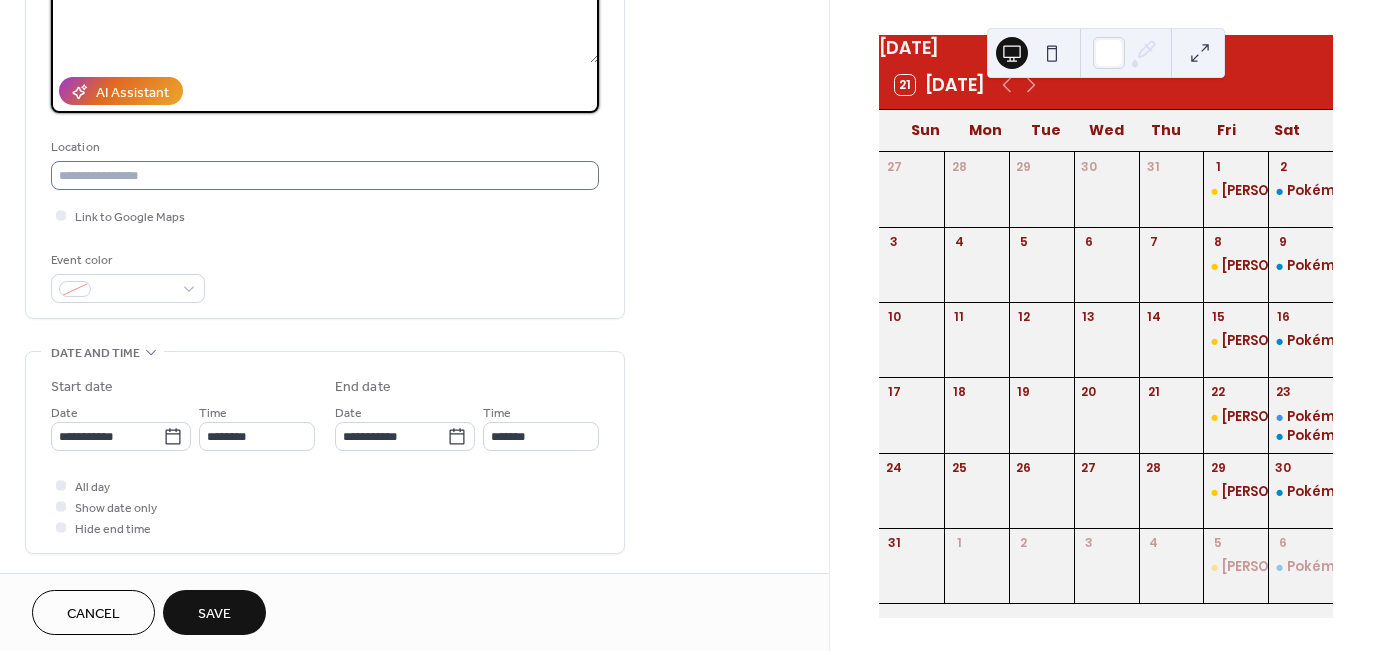 type on "**********" 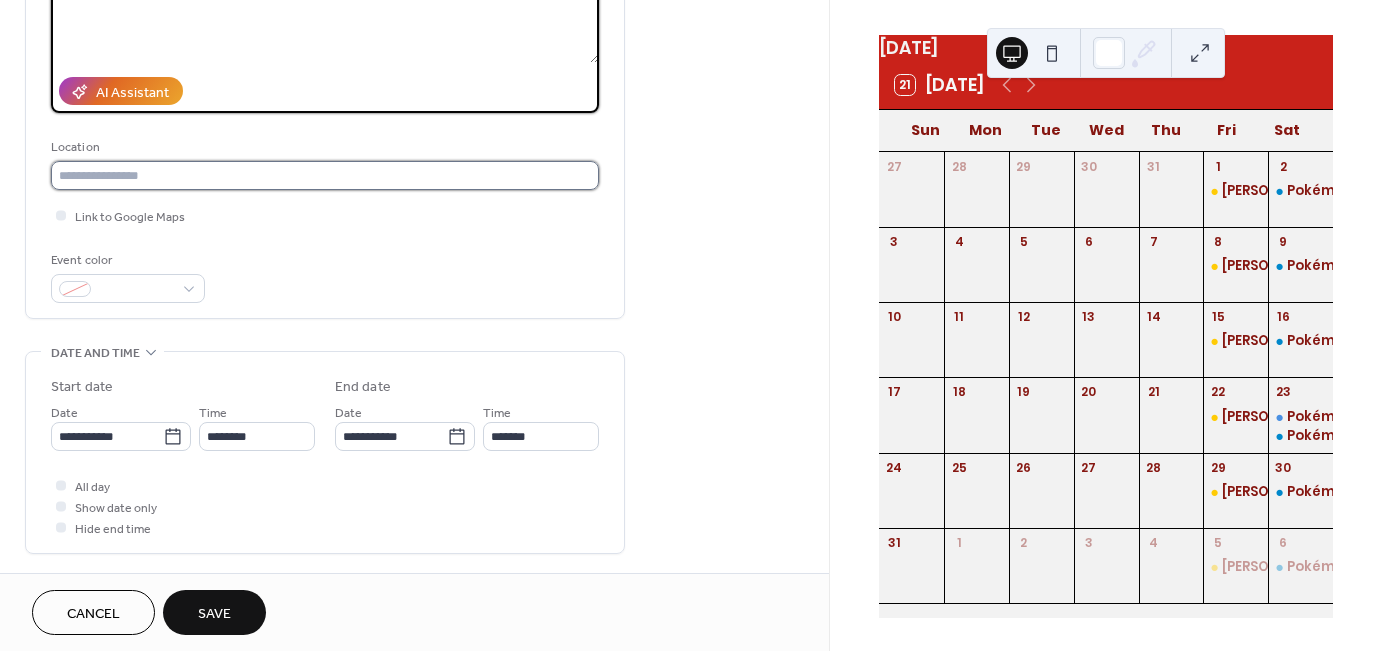 click at bounding box center (325, 175) 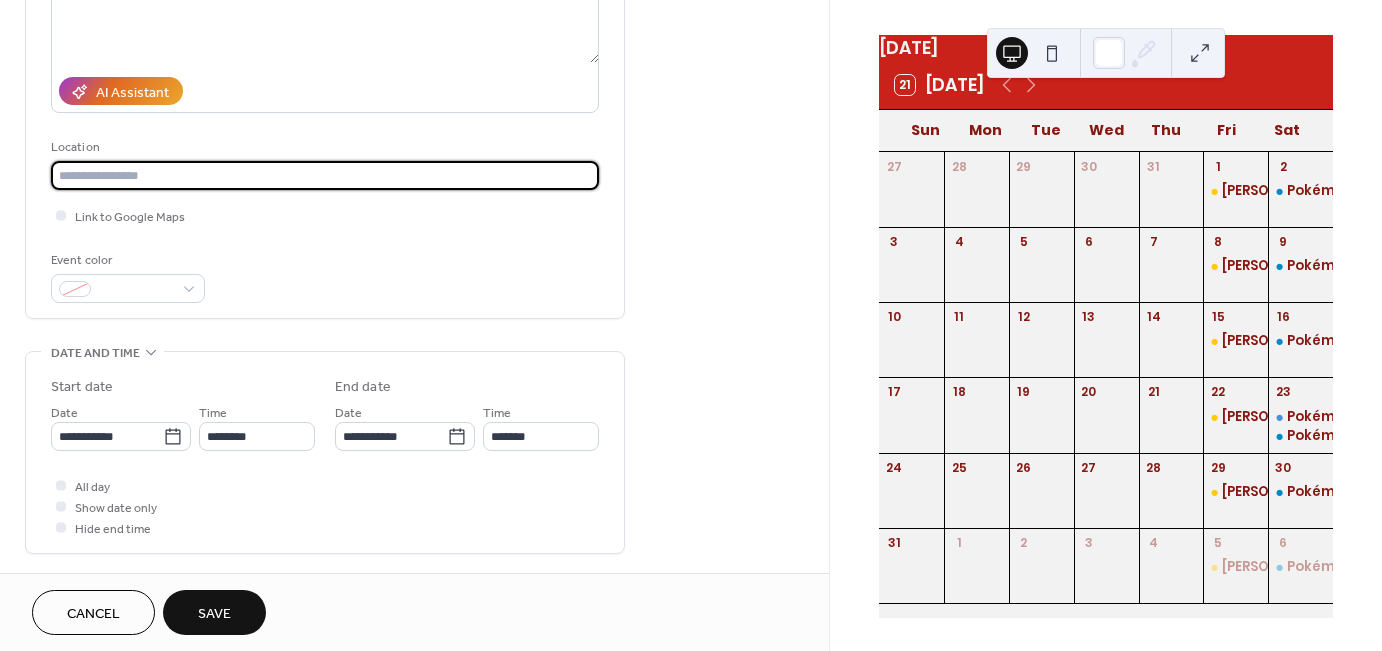 scroll, scrollTop: 400, scrollLeft: 0, axis: vertical 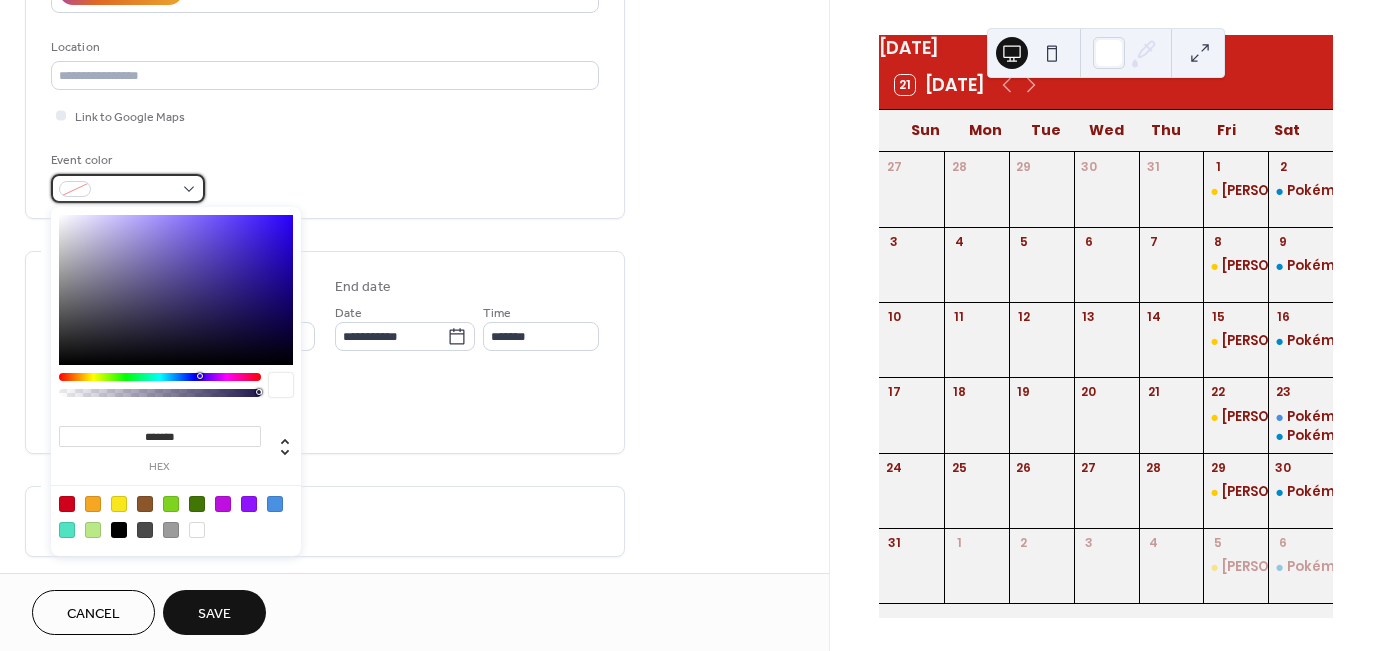 click at bounding box center [128, 188] 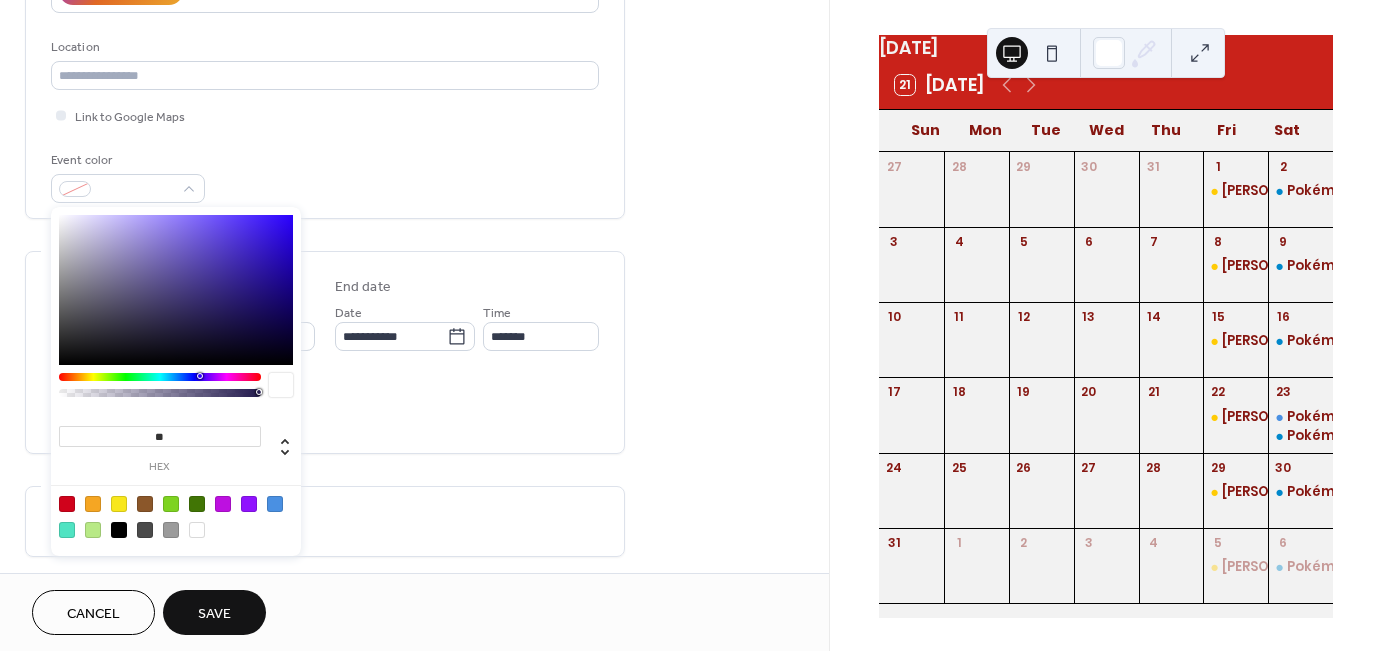 click at bounding box center [160, 393] 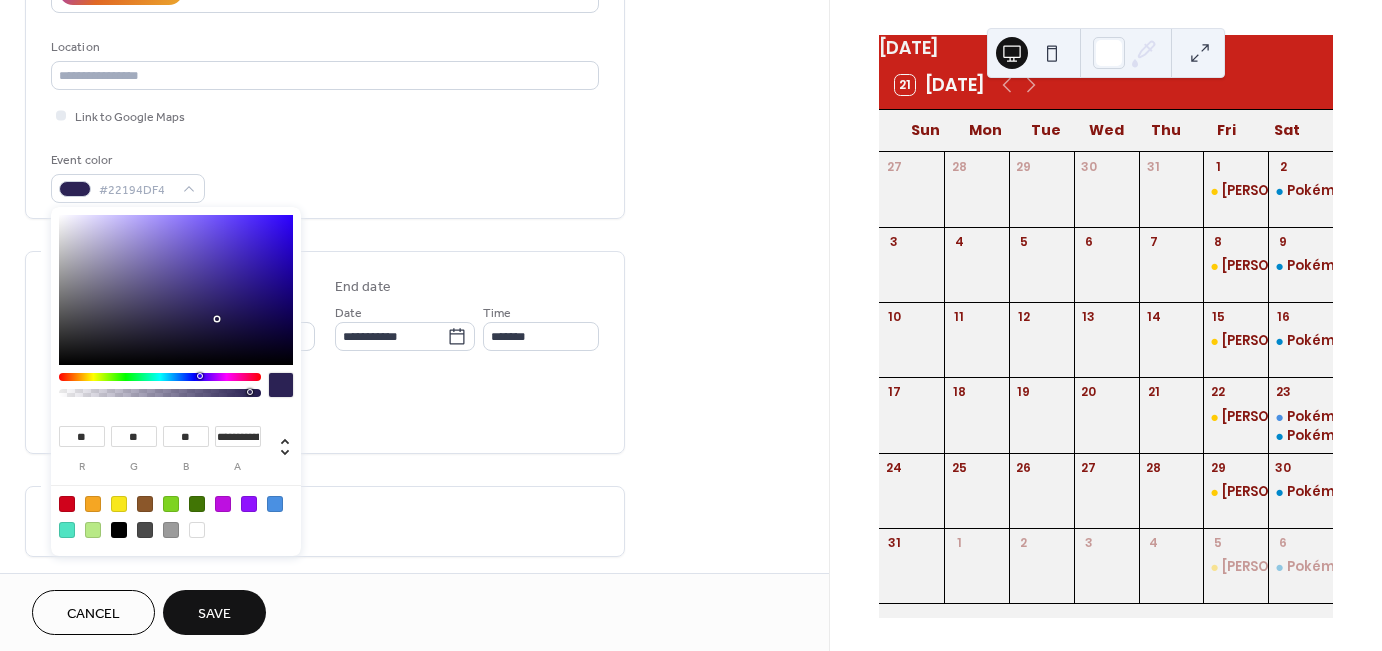 click at bounding box center [67, 504] 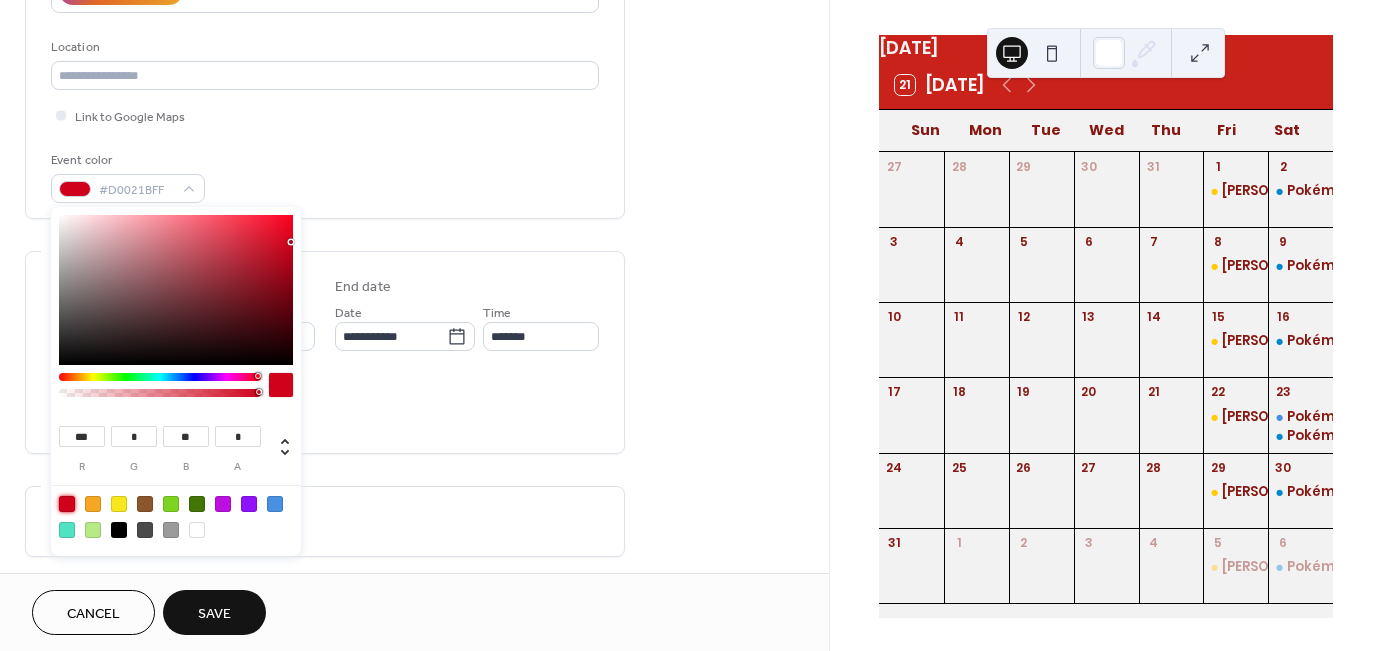 type on "***" 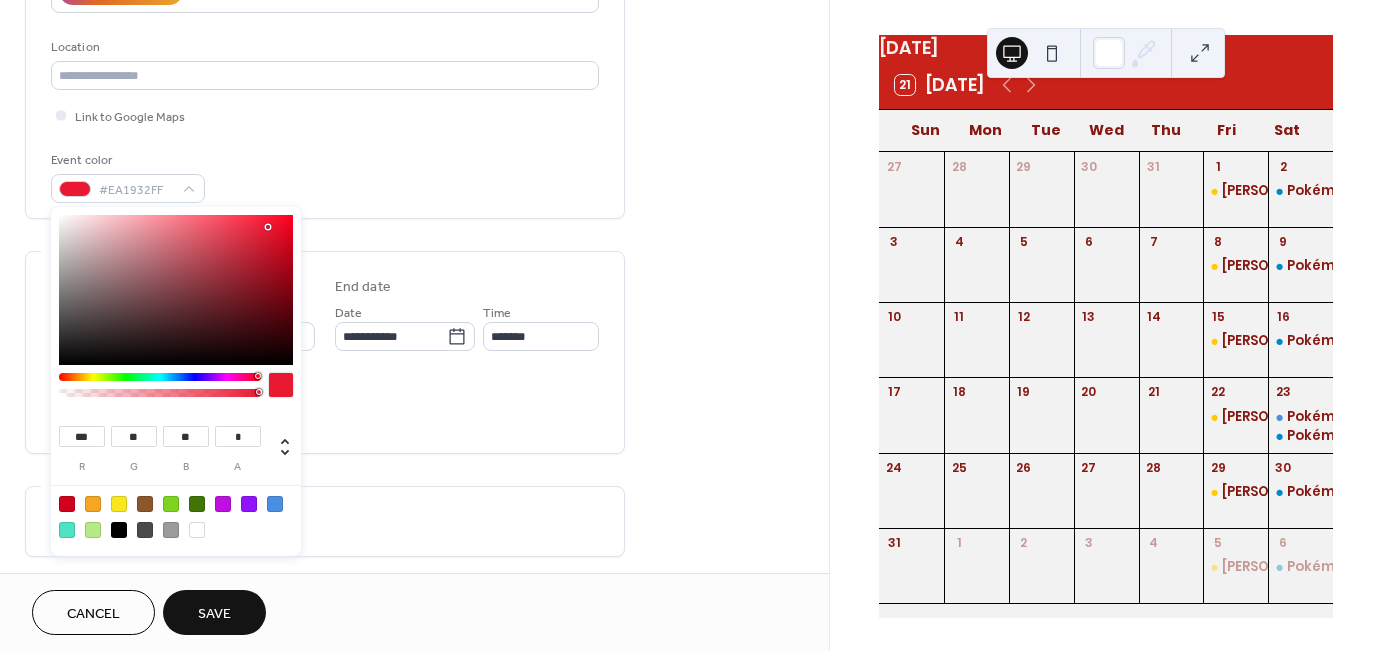 click at bounding box center [176, 290] 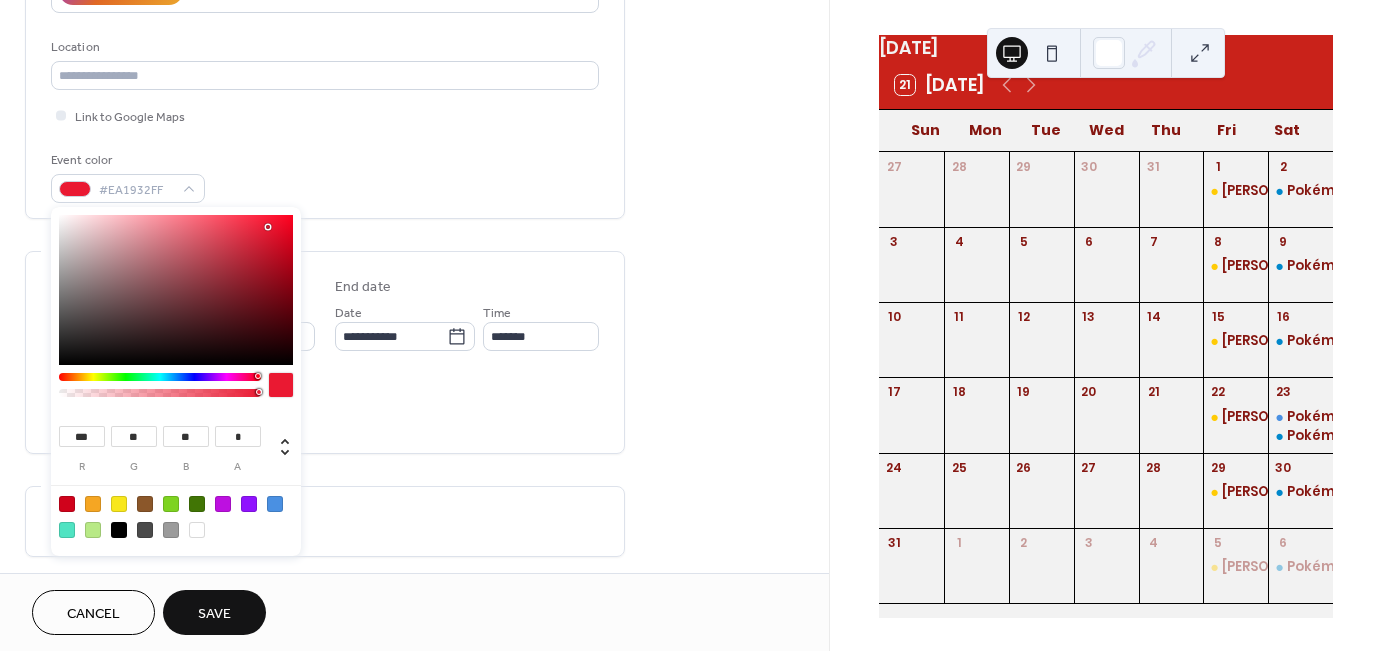 click on "**********" at bounding box center (414, 395) 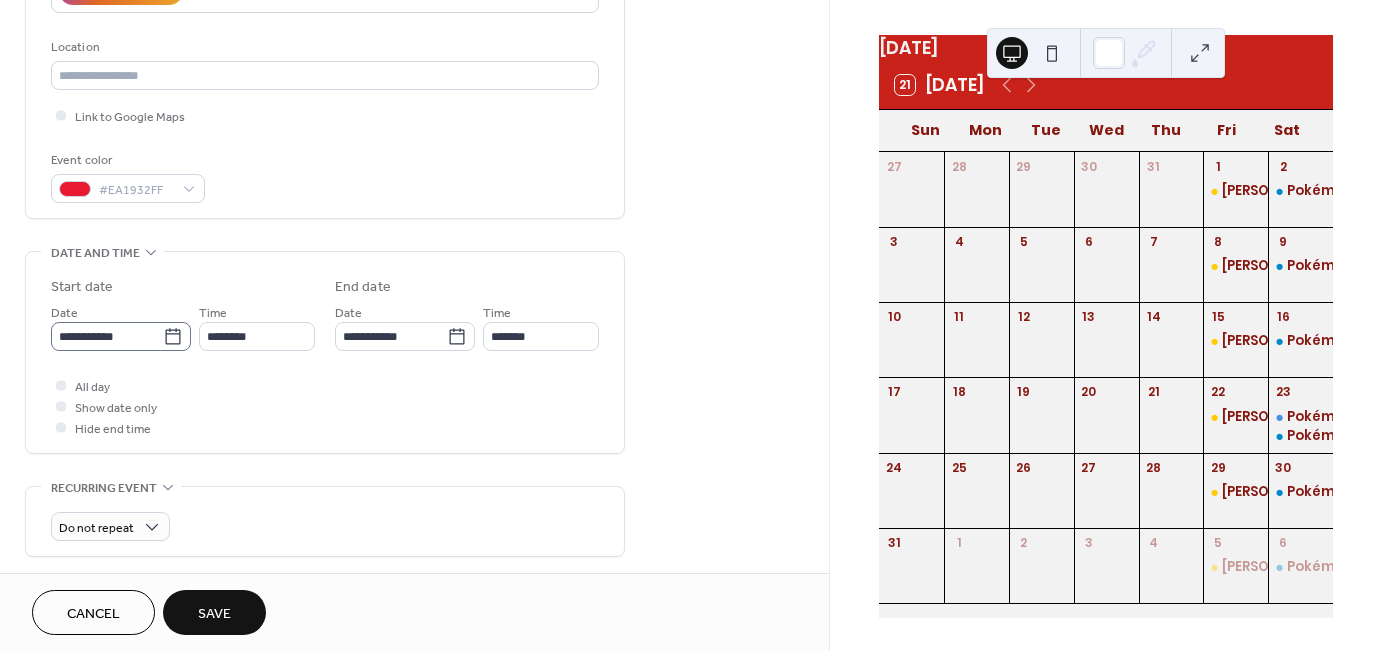 click 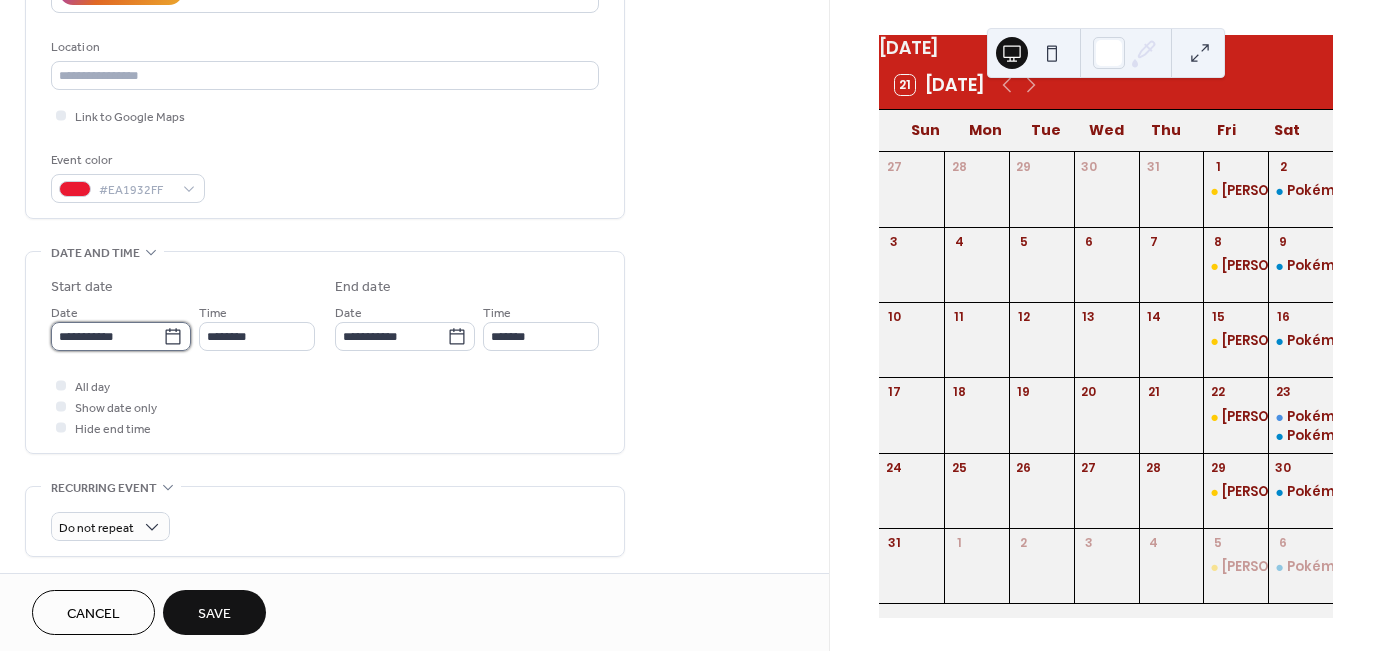 click on "**********" at bounding box center [107, 336] 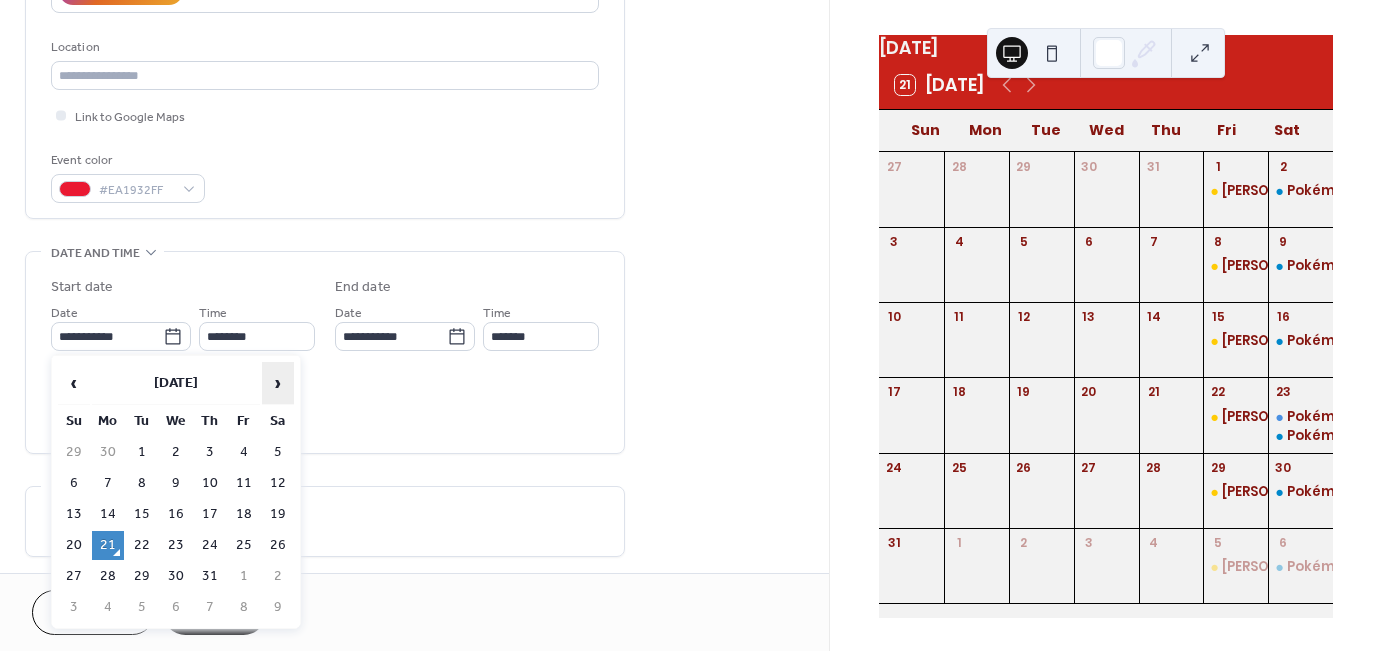 click on "›" at bounding box center (278, 383) 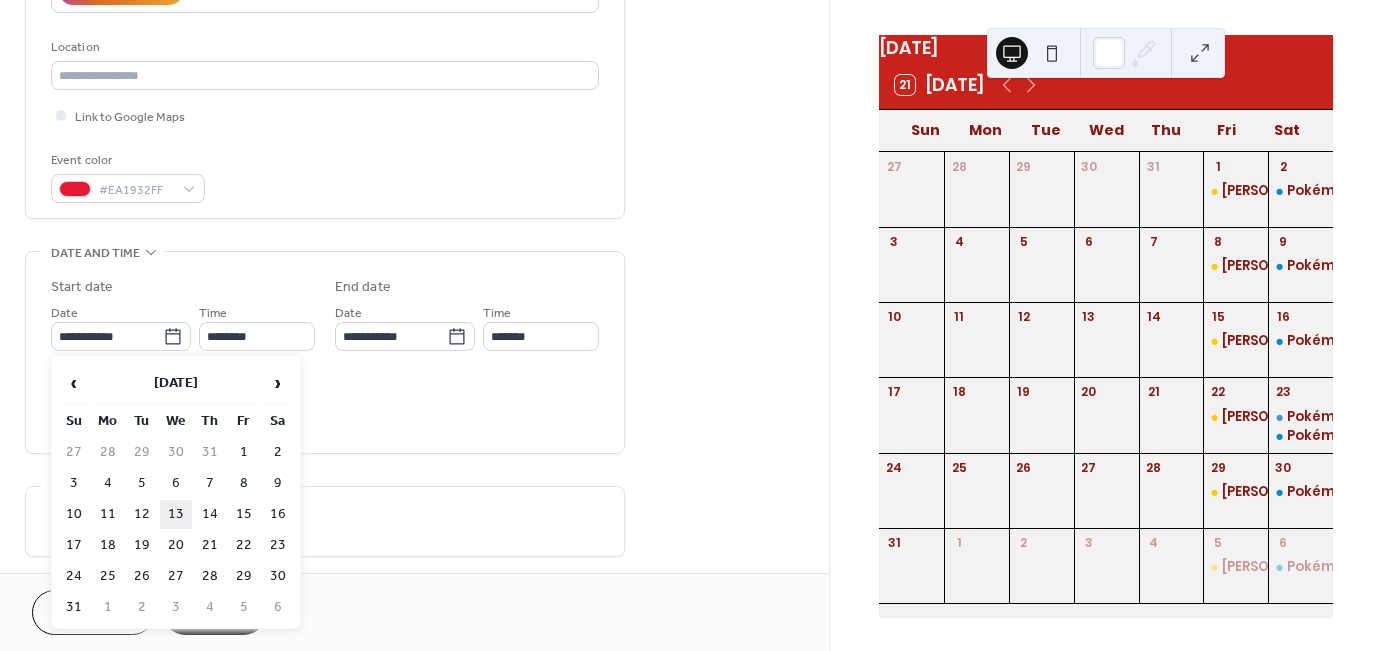 click on "13" at bounding box center [176, 514] 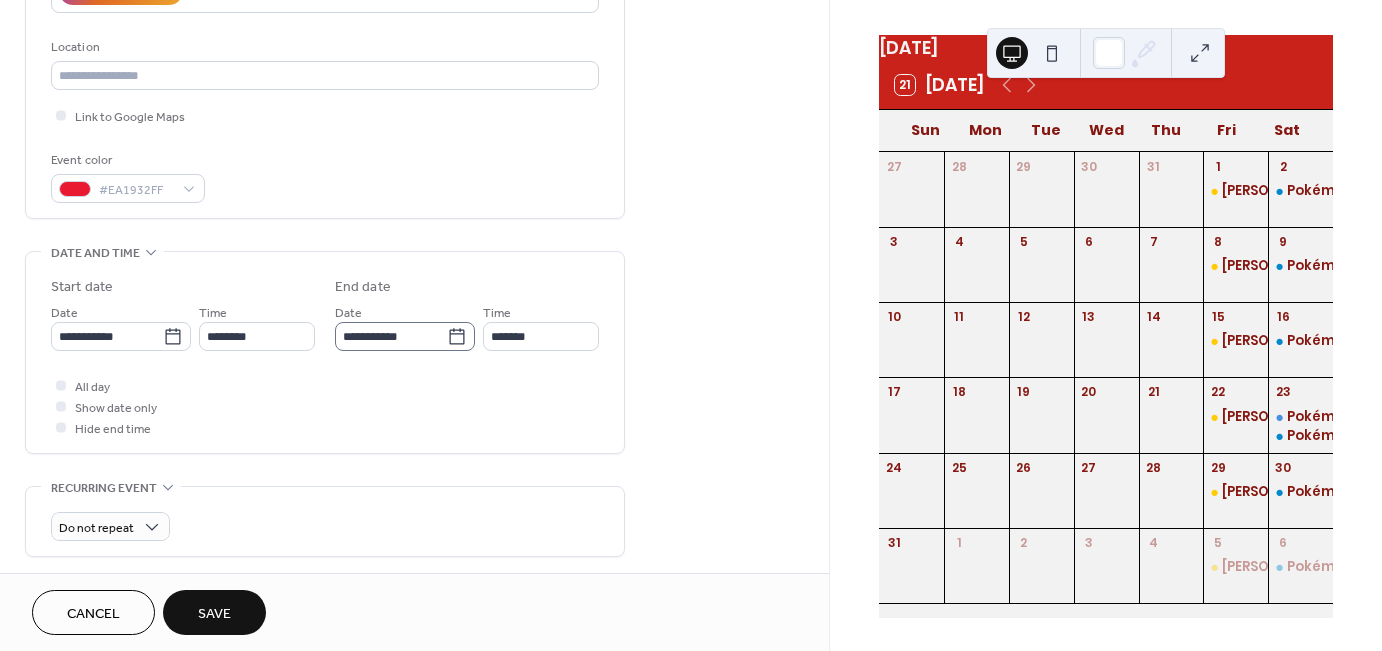 click 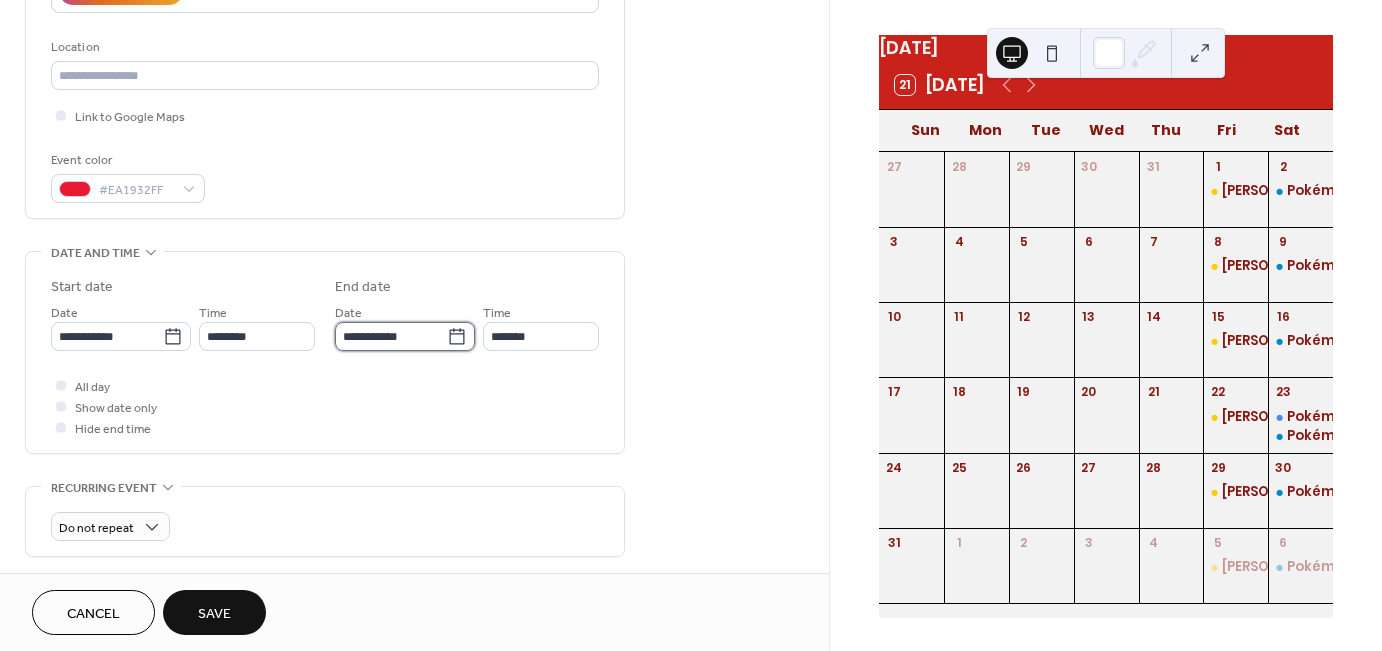 click on "**********" at bounding box center (391, 336) 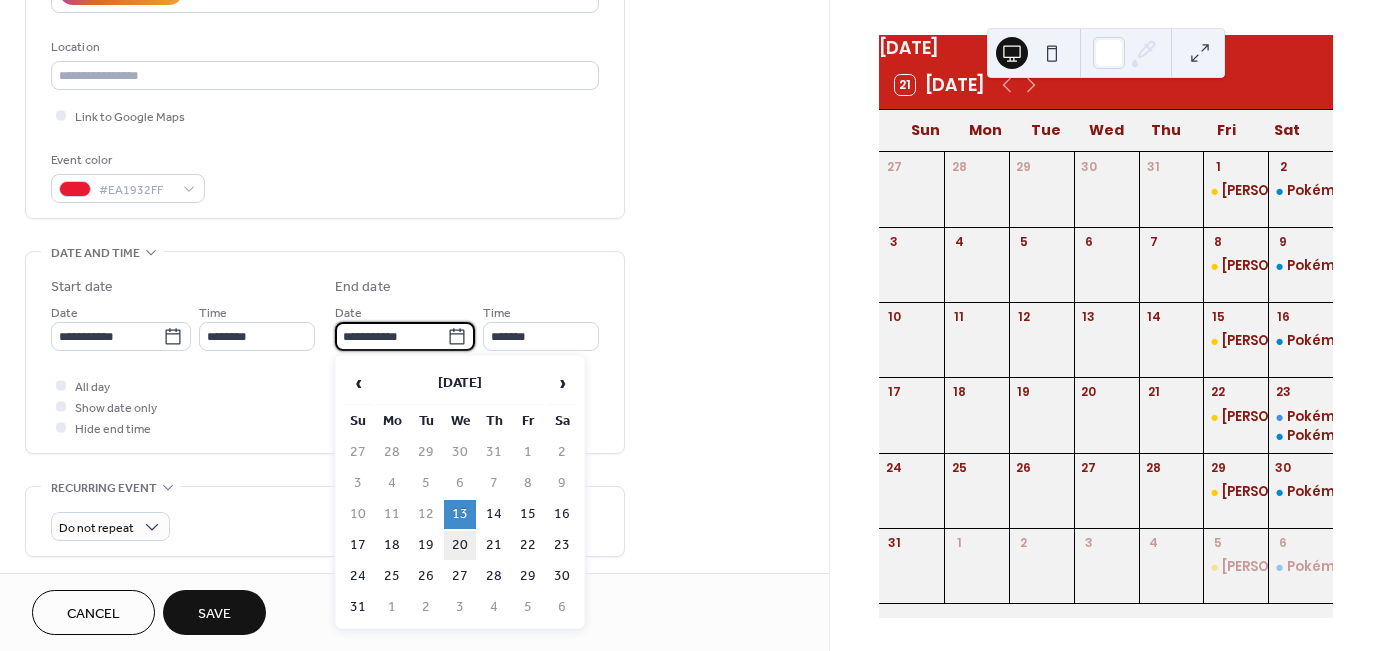 click on "20" at bounding box center (460, 545) 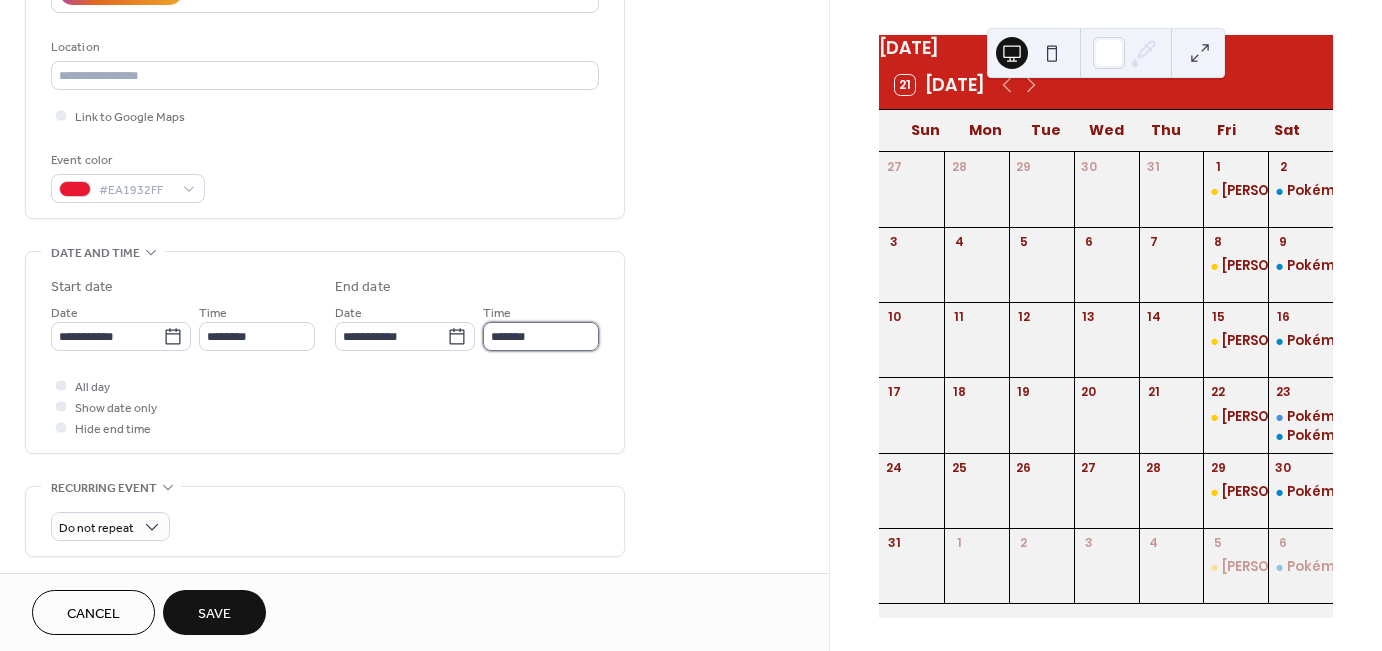 click on "*******" at bounding box center [541, 336] 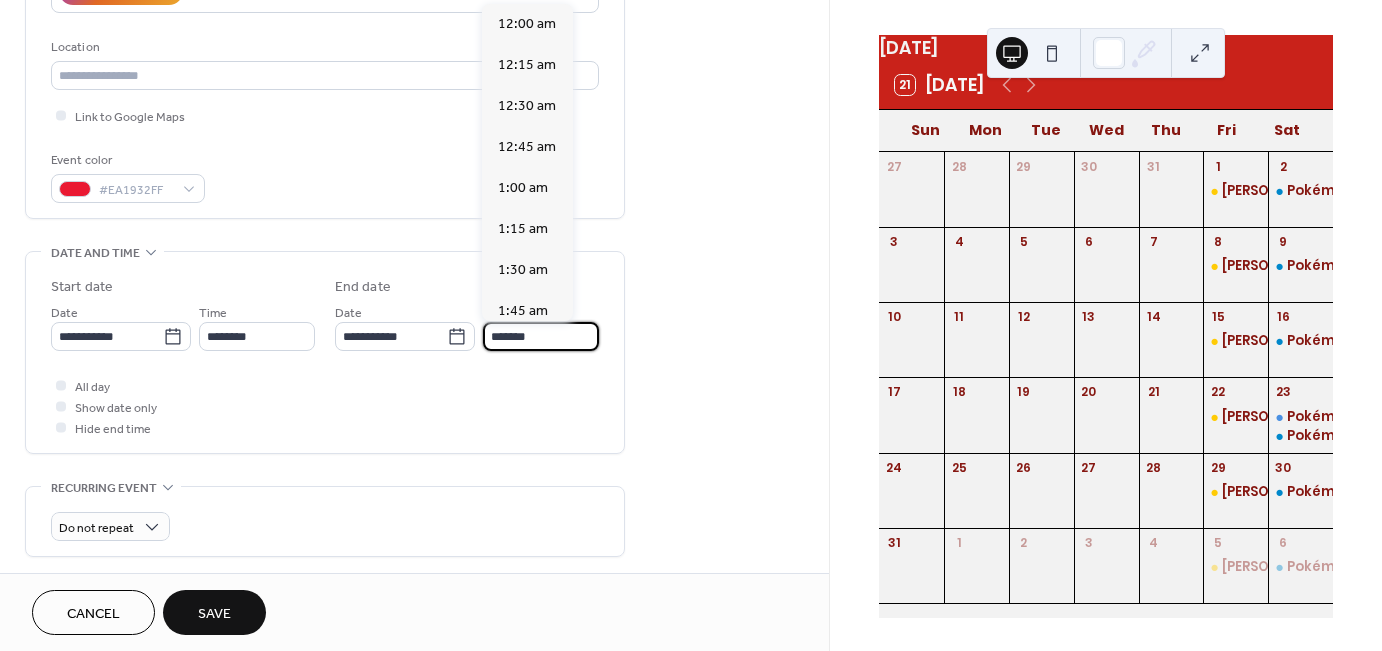 scroll, scrollTop: 2132, scrollLeft: 0, axis: vertical 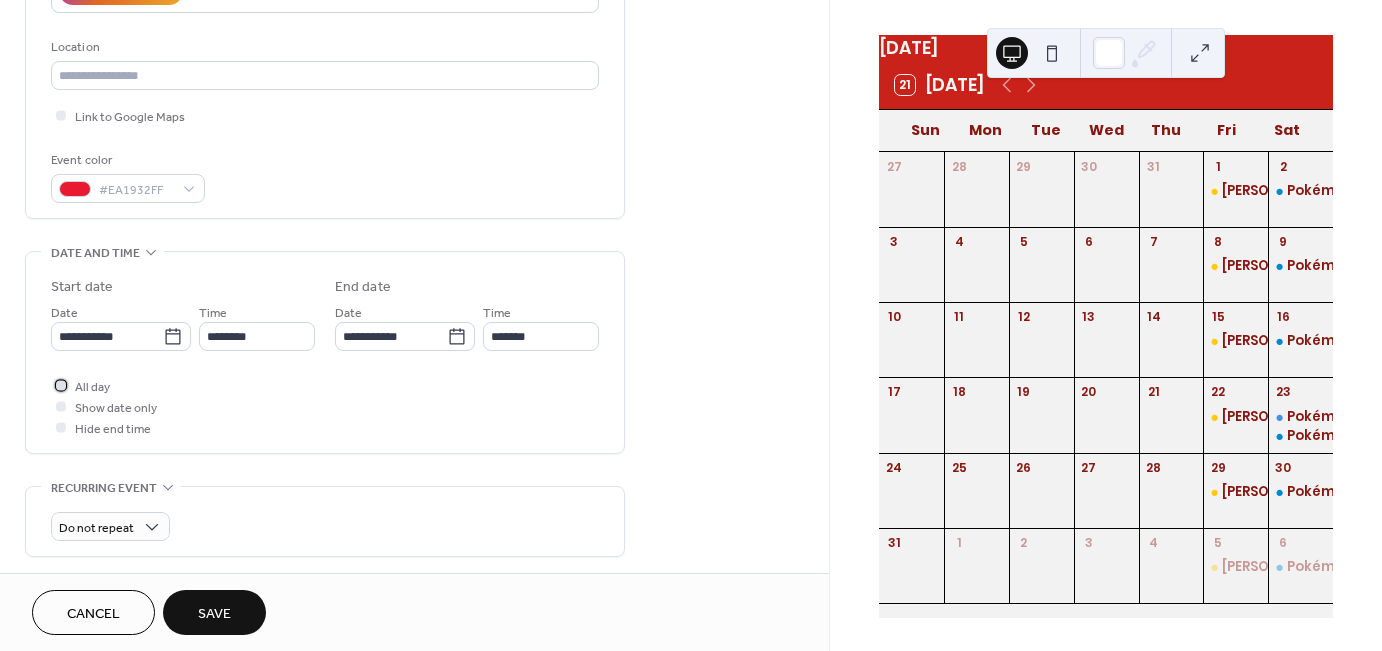 click at bounding box center [61, 385] 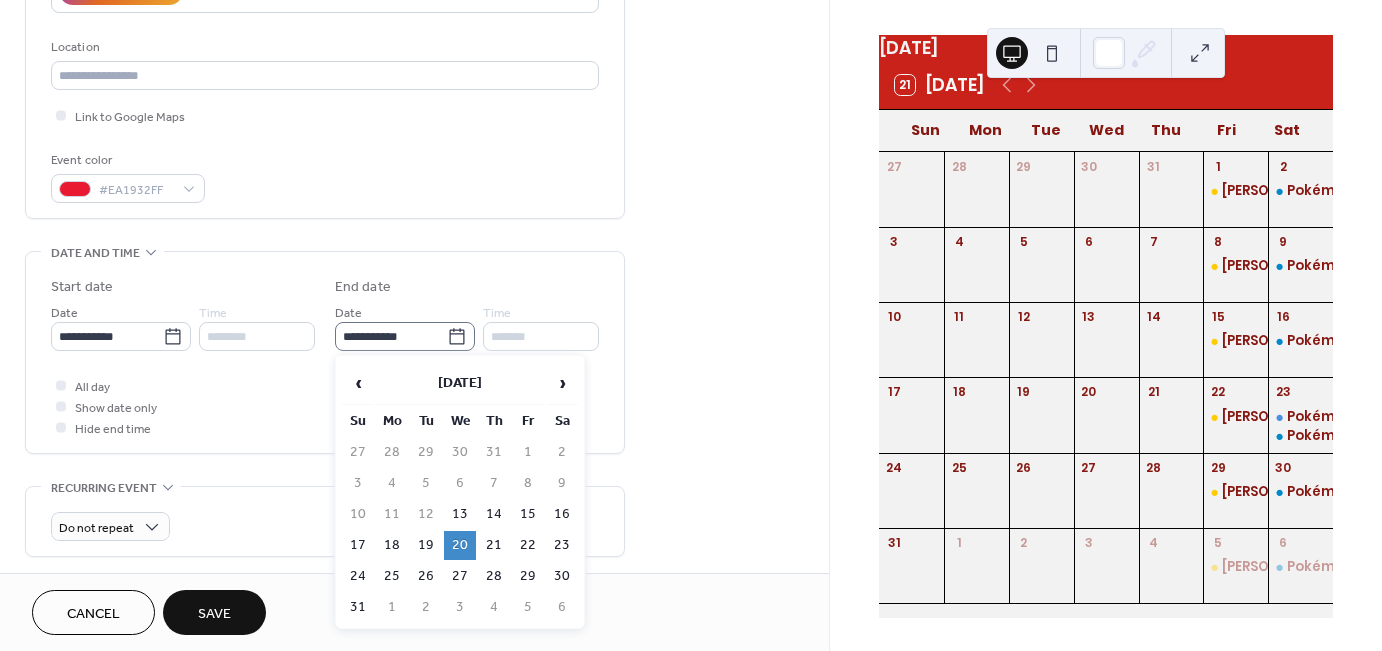 click 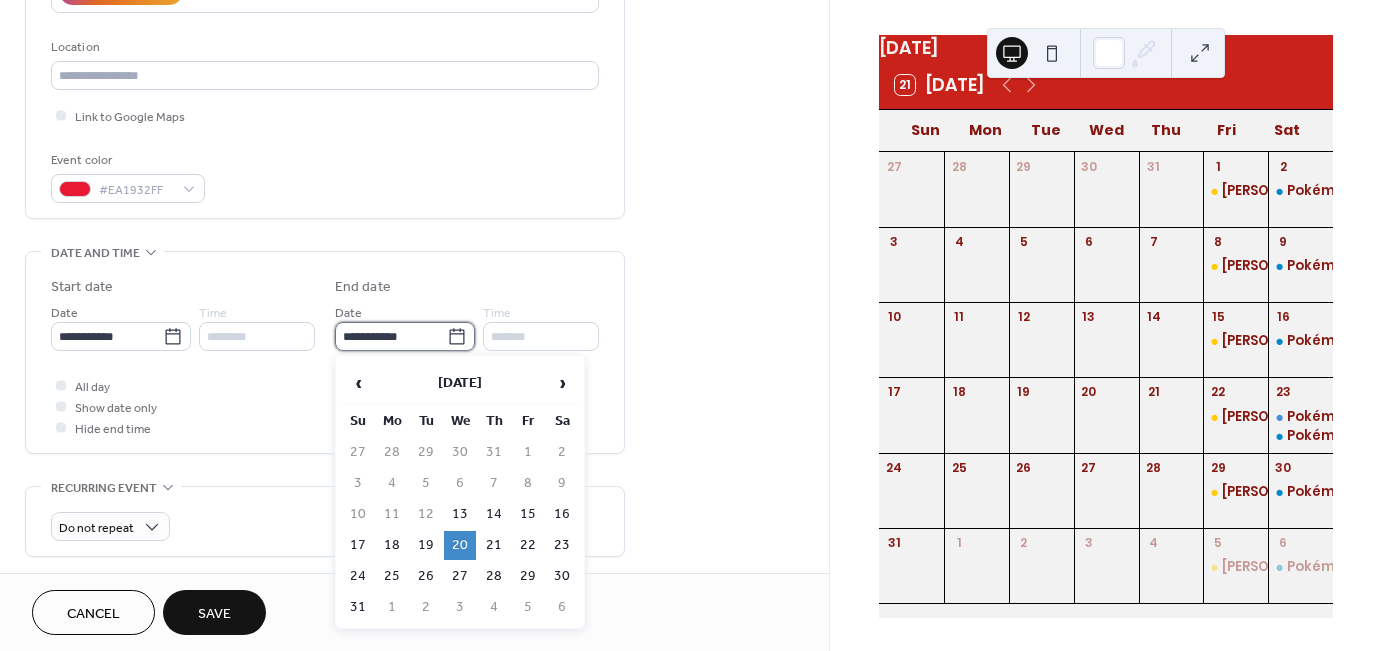 click on "**********" at bounding box center [391, 336] 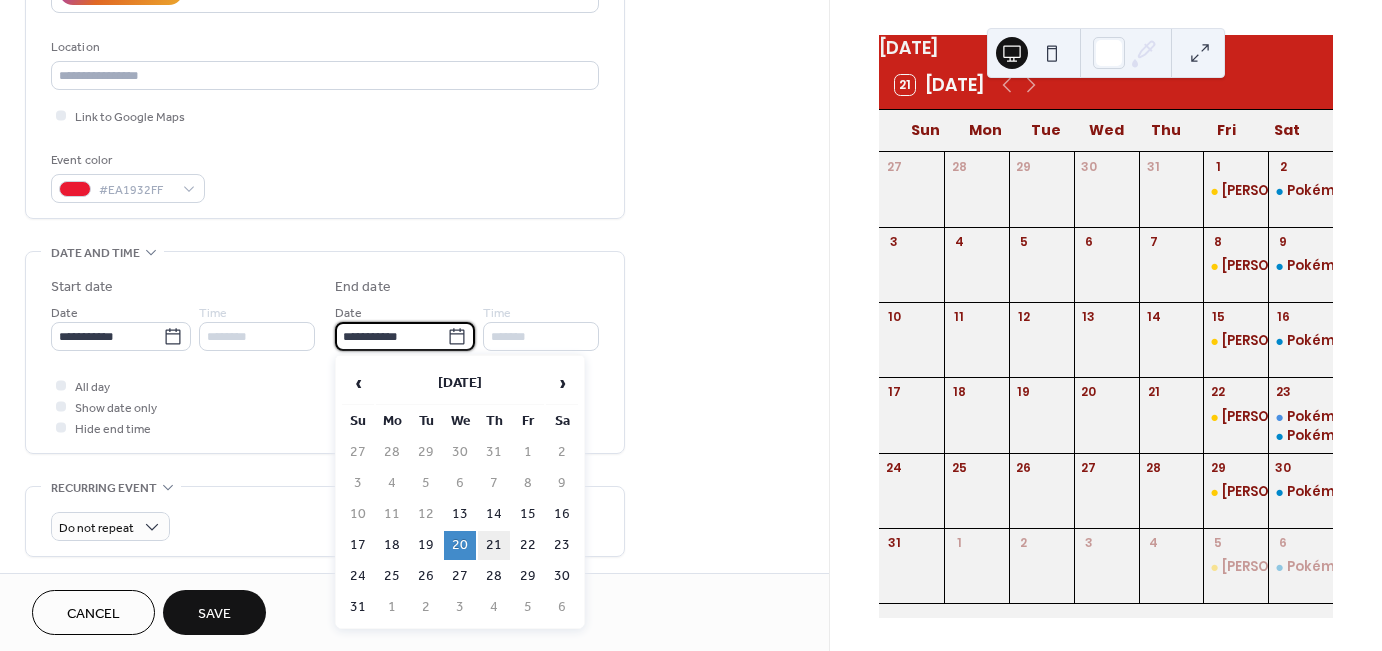 click on "21" at bounding box center (494, 545) 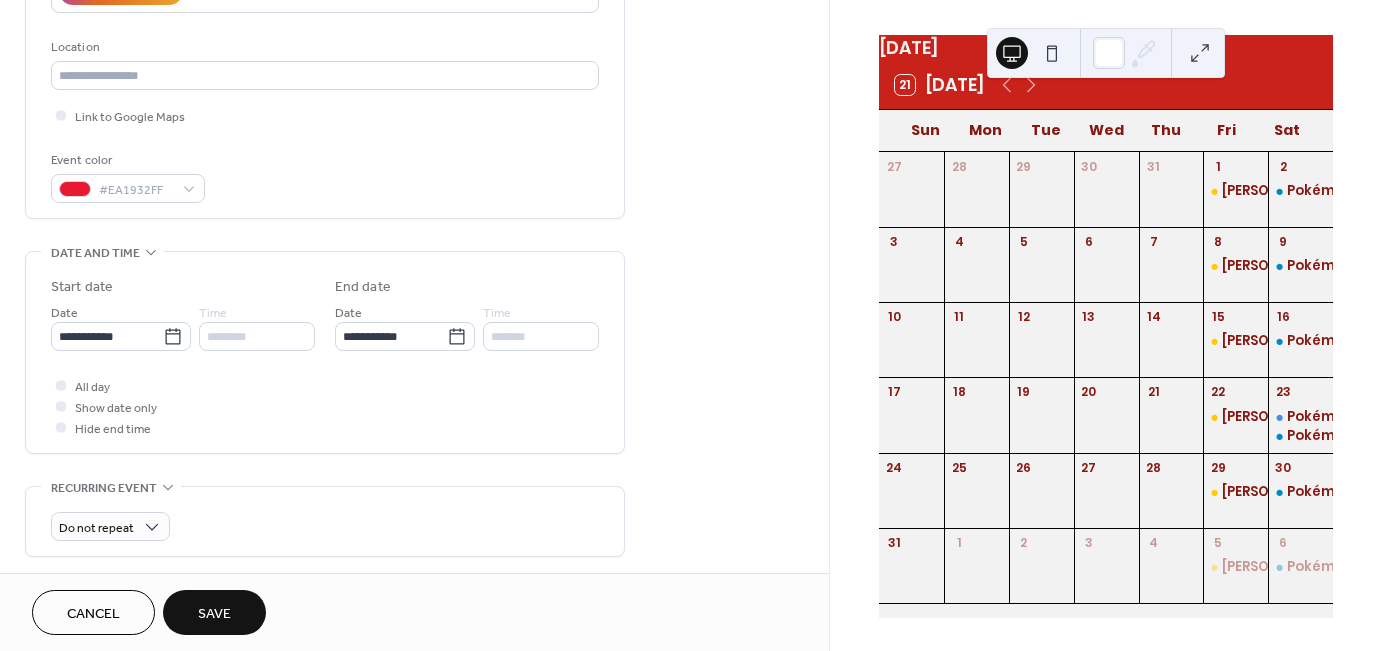 click on "**********" at bounding box center (414, 395) 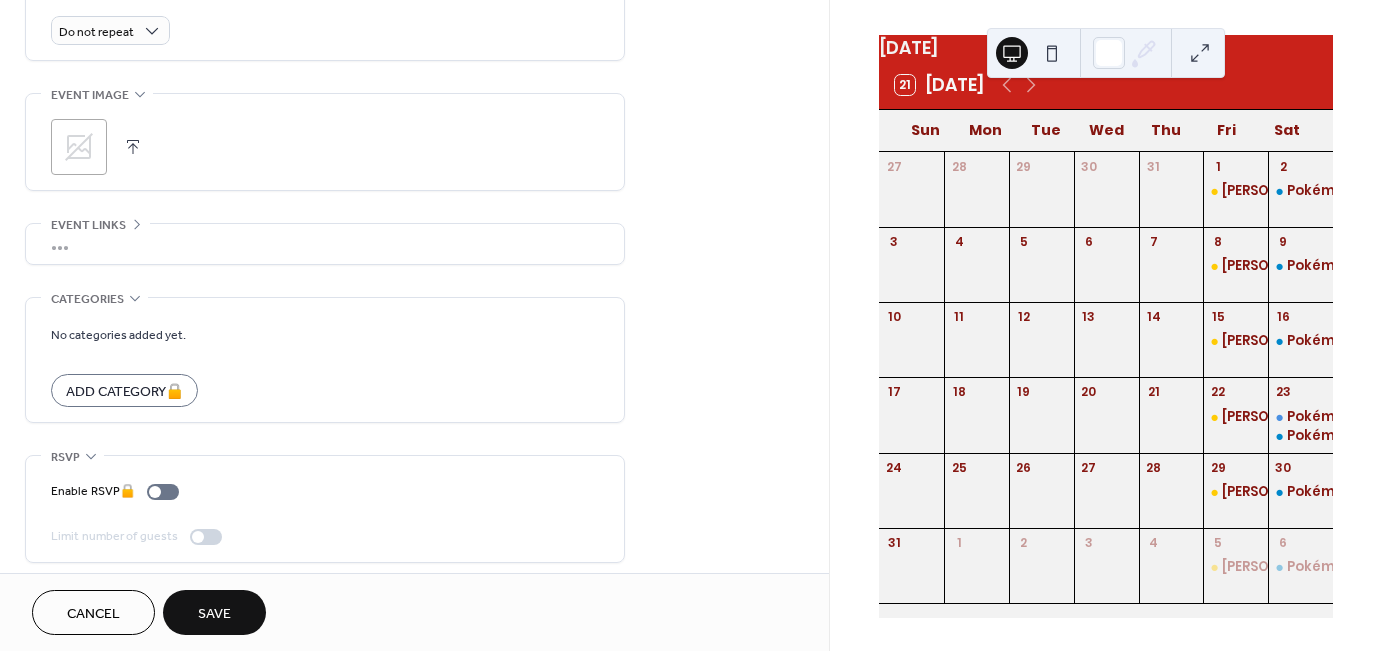 scroll, scrollTop: 903, scrollLeft: 0, axis: vertical 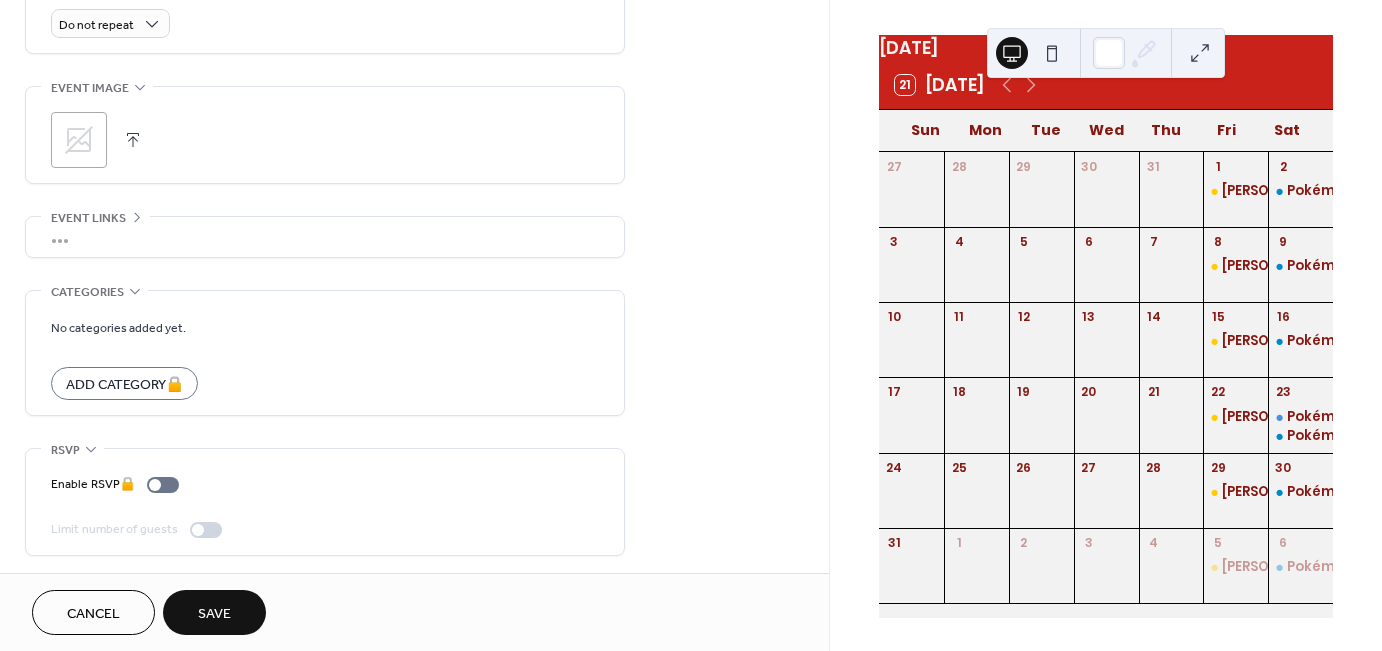 click on "Save" at bounding box center (214, 614) 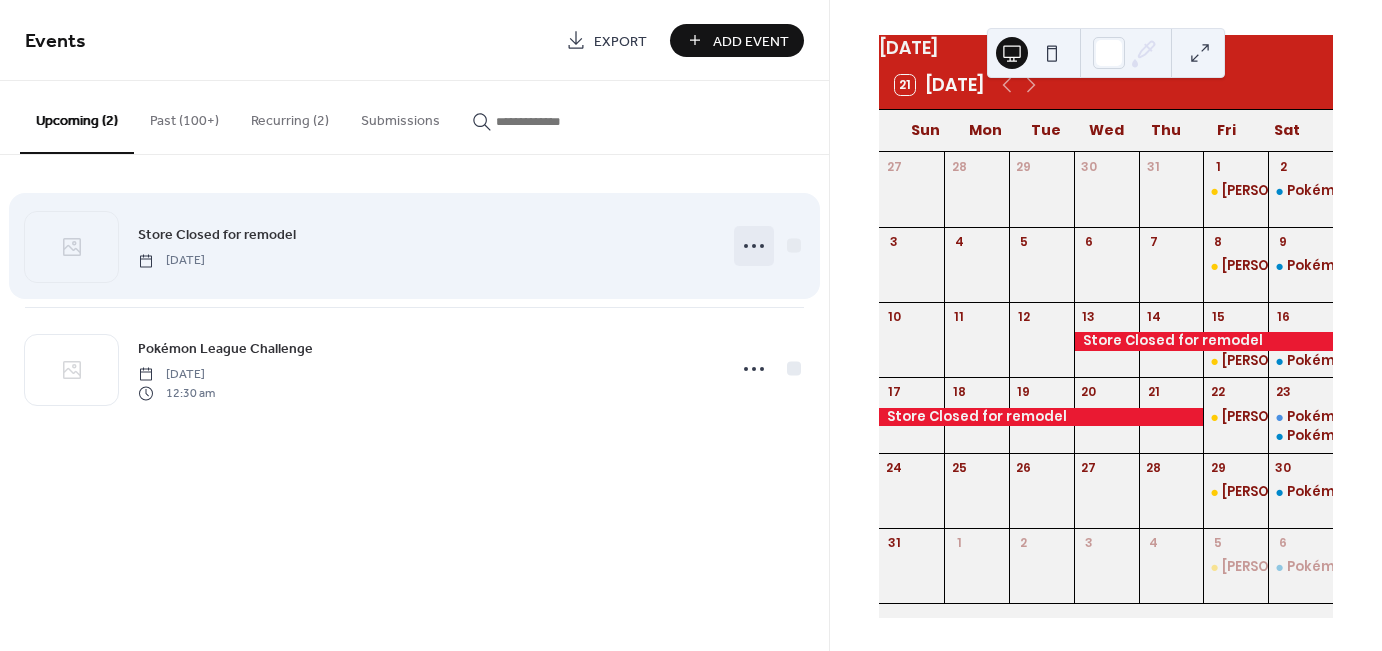 click 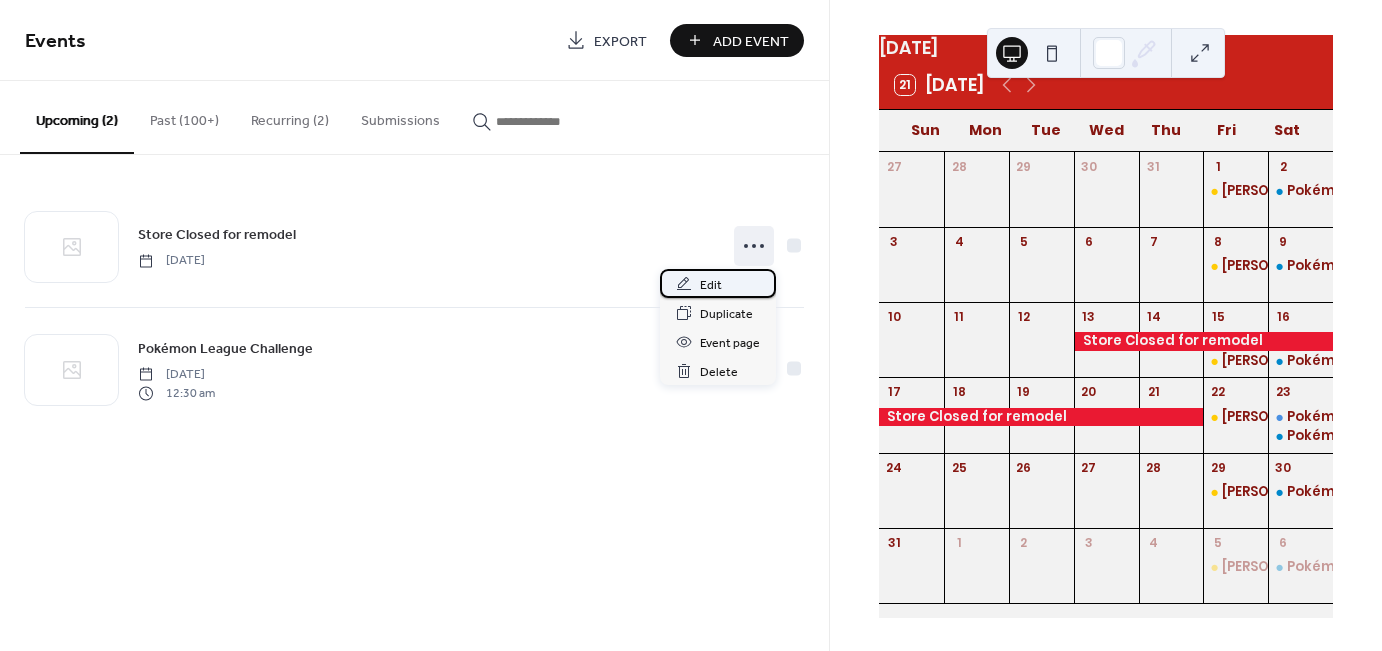 click on "Edit" at bounding box center (718, 283) 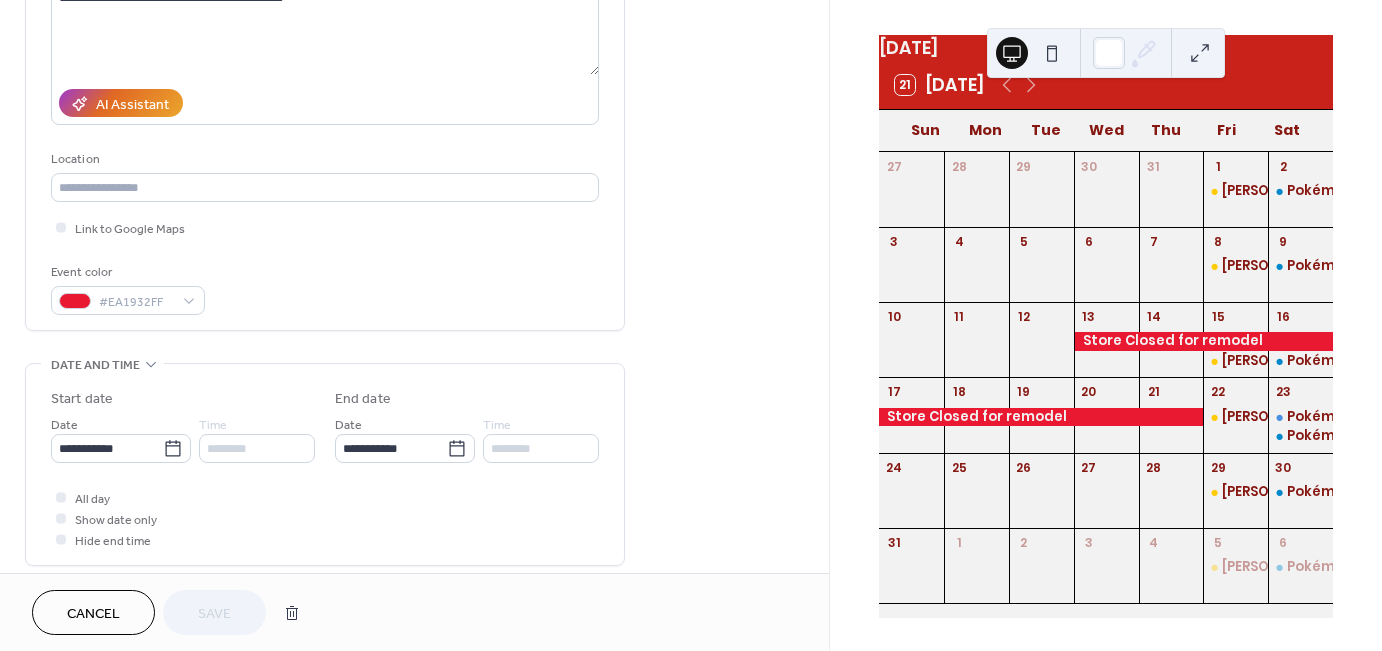 scroll, scrollTop: 300, scrollLeft: 0, axis: vertical 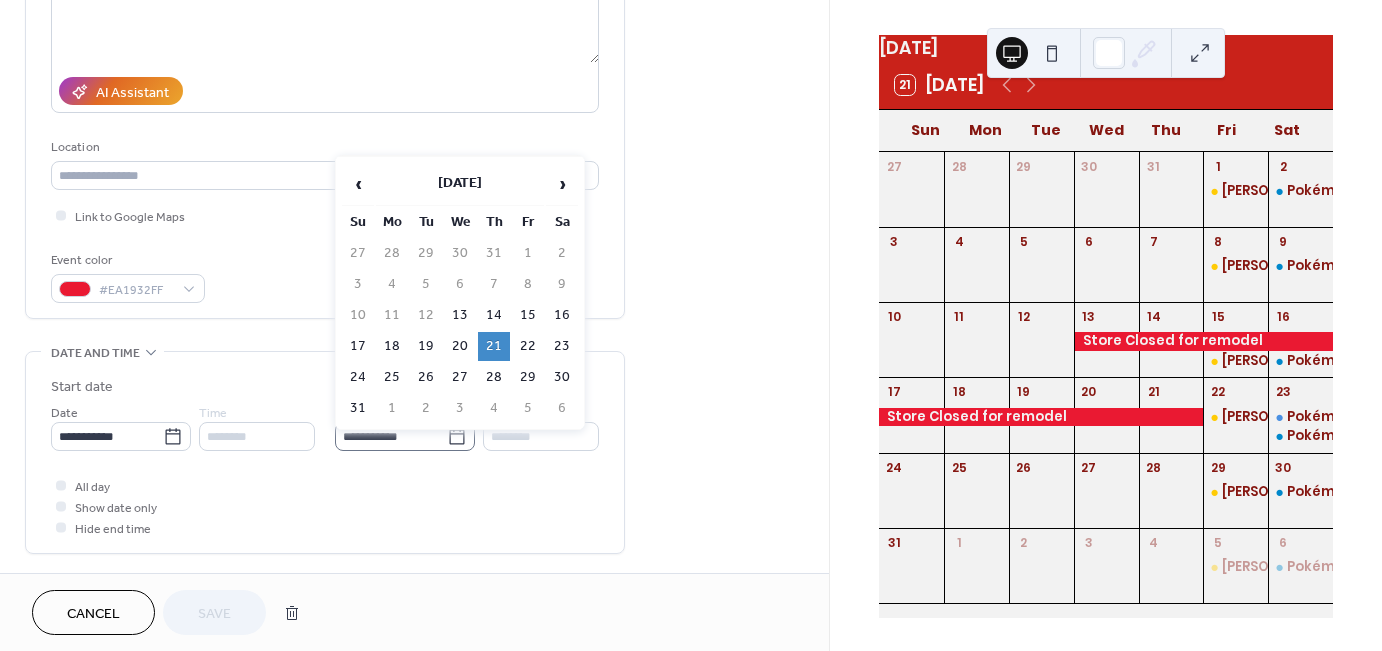 click 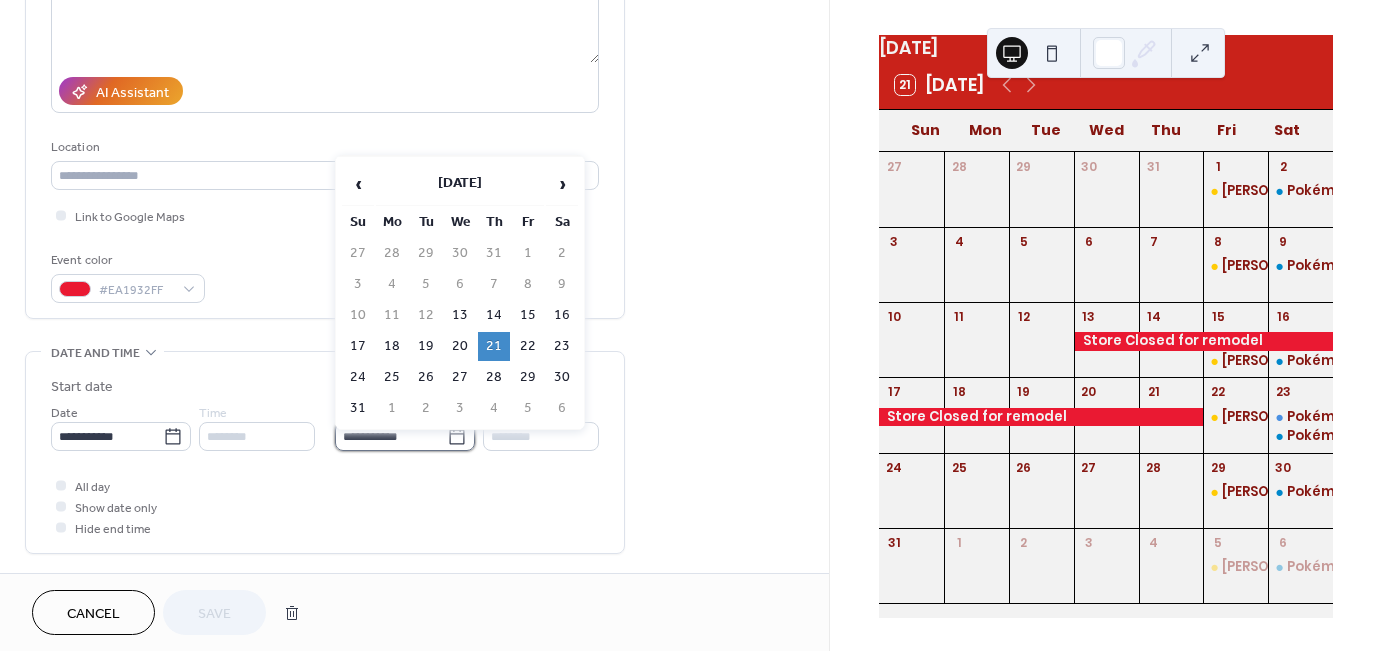 click on "**********" at bounding box center (391, 436) 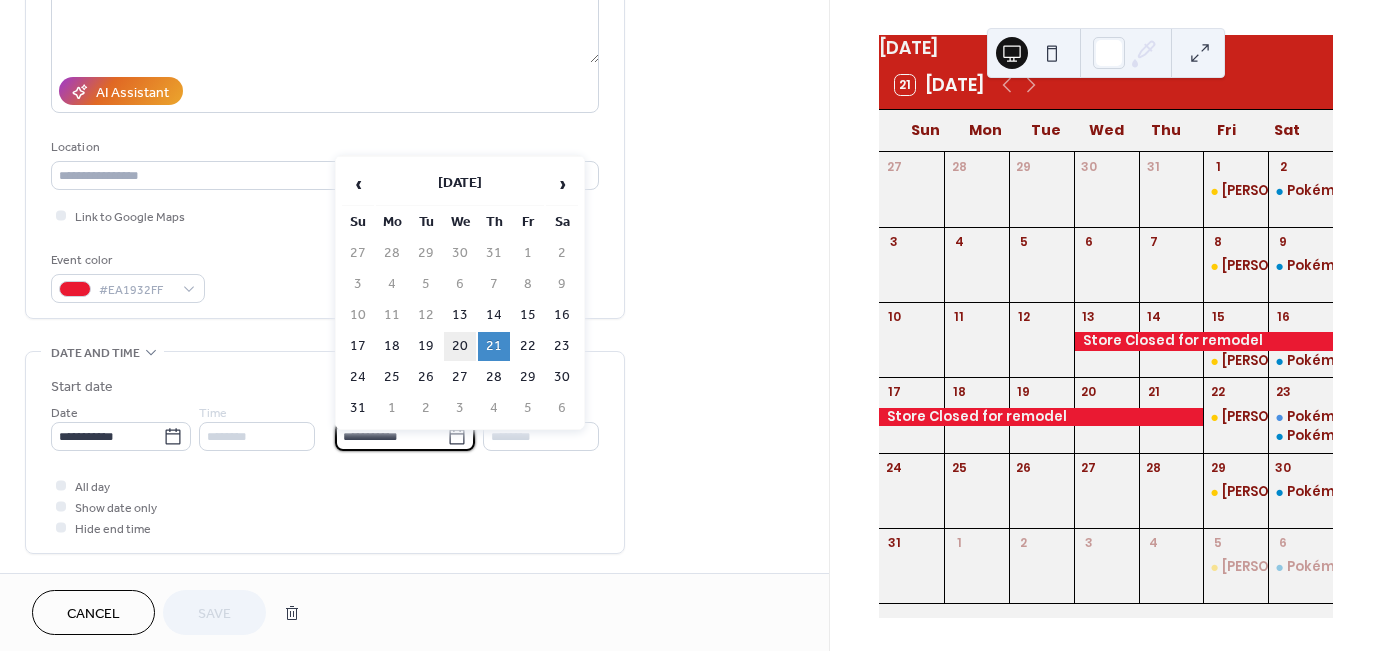 click on "20" at bounding box center [460, 346] 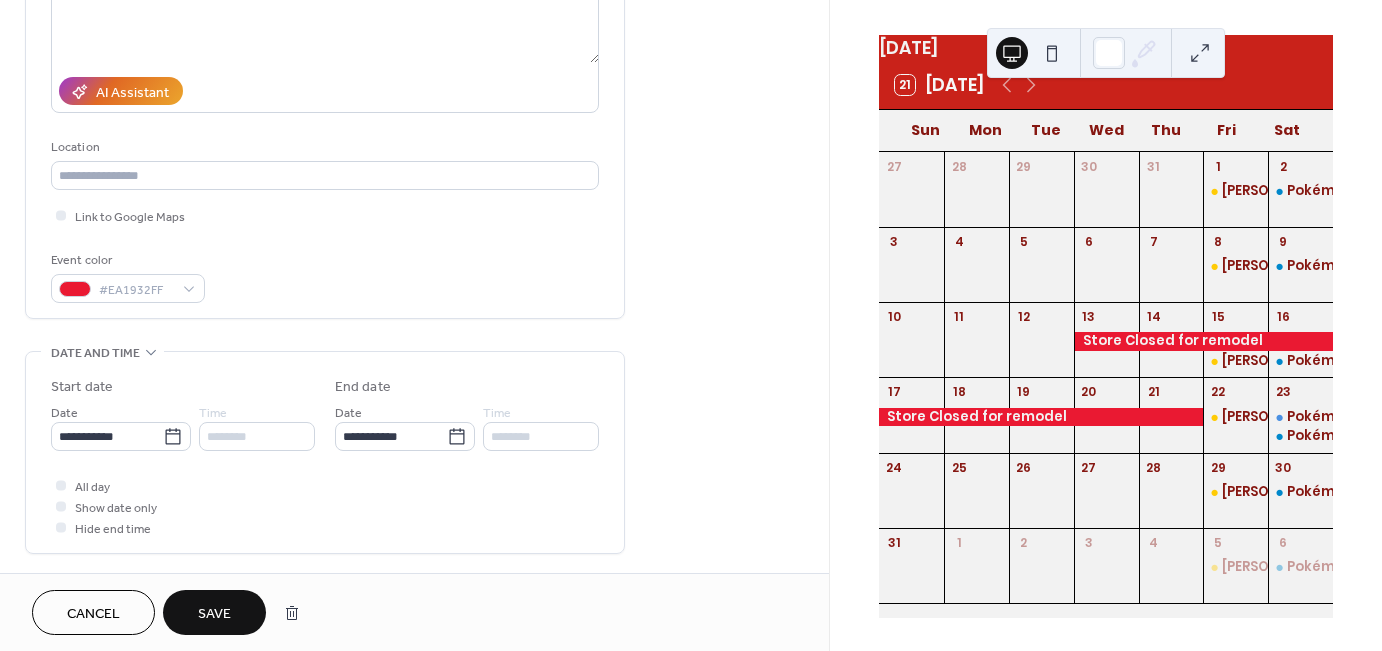 click on "Save" at bounding box center [214, 612] 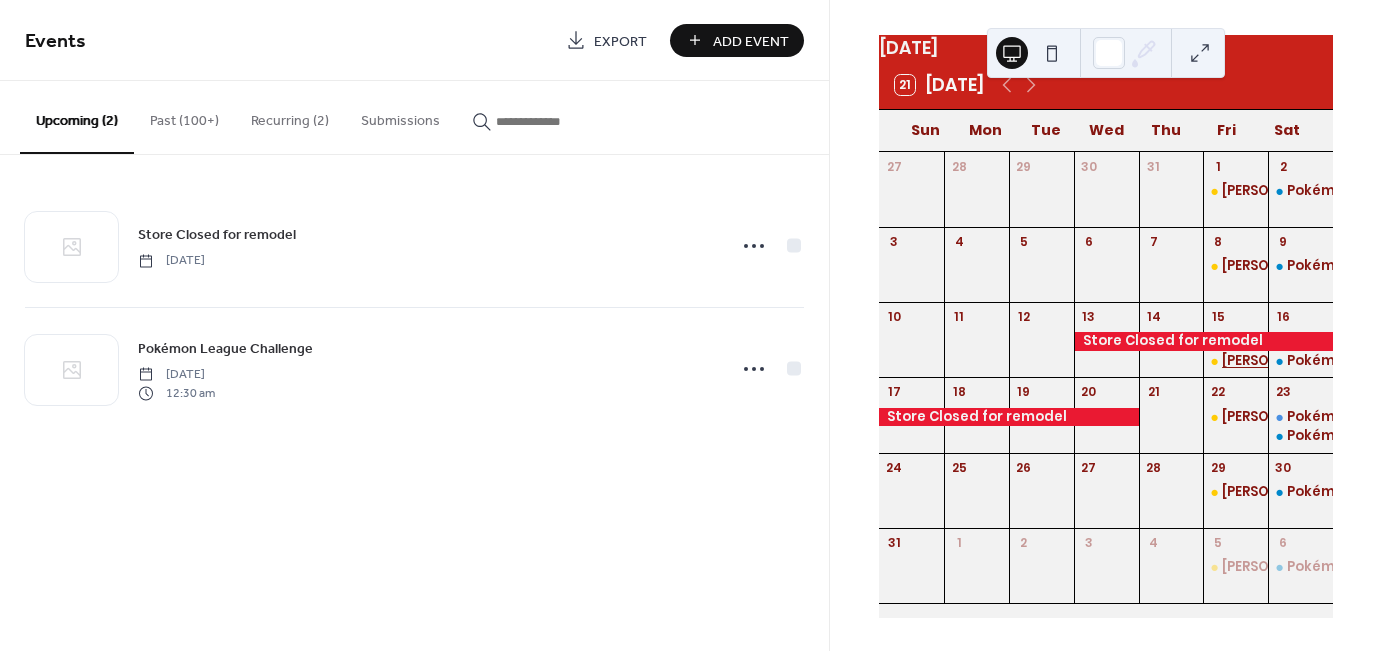 click on "[PERSON_NAME] Open Play" at bounding box center [1314, 361] 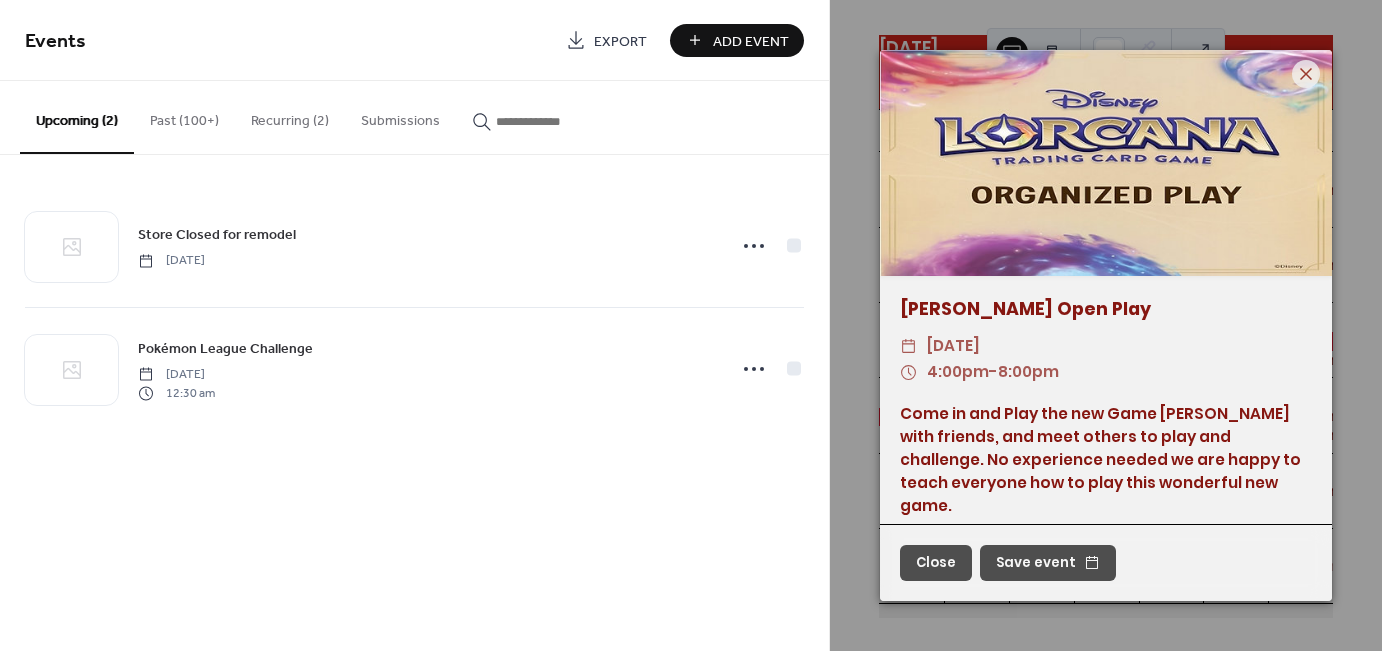 click on "Events Export Add Event Upcoming (2) Past (100+) Recurring (2) Submissions Store Closed for remodel [DATE] Pokémon League Challenge [DATE] 12:30 am Cancel" at bounding box center [414, 325] 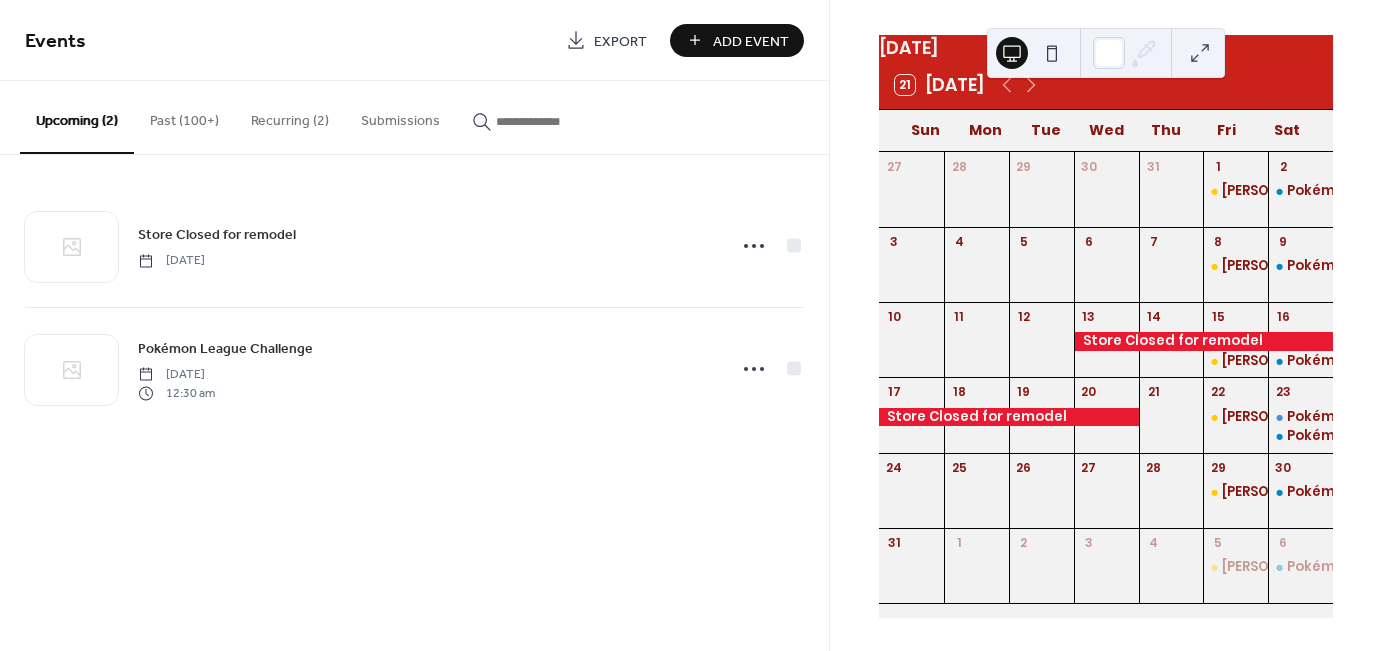 click on "Recurring (2)" at bounding box center [290, 116] 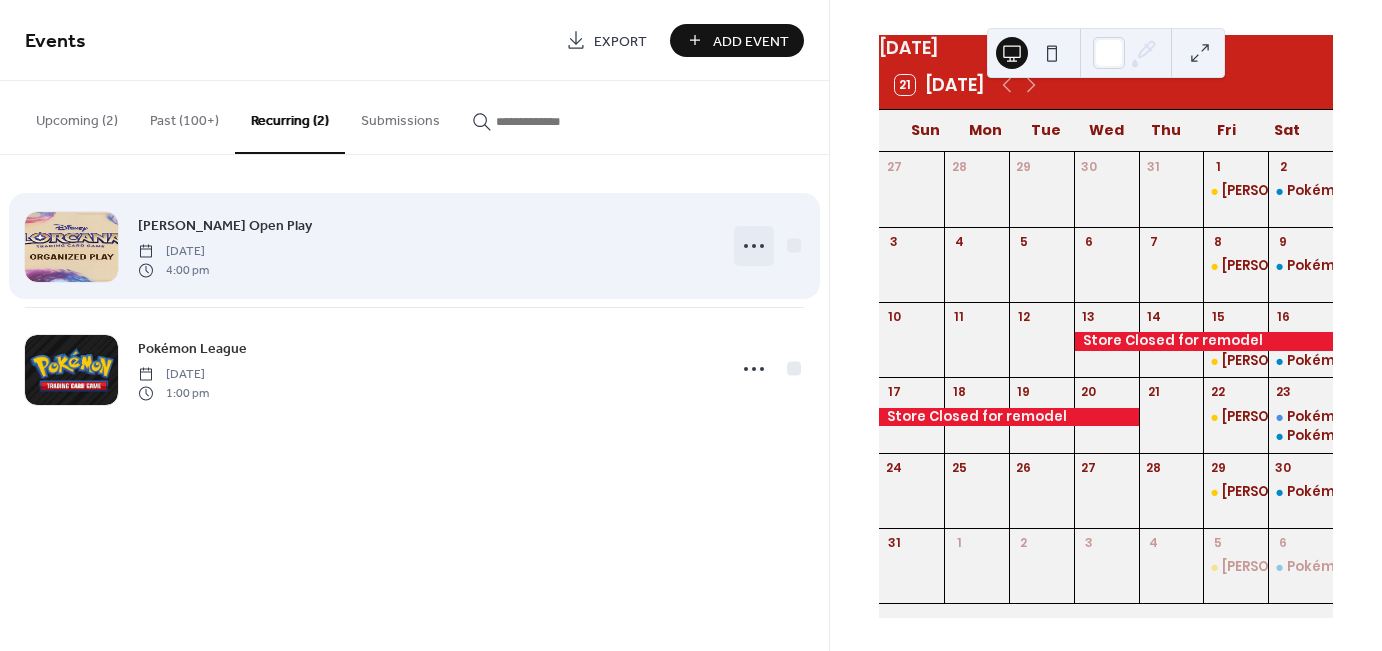 click 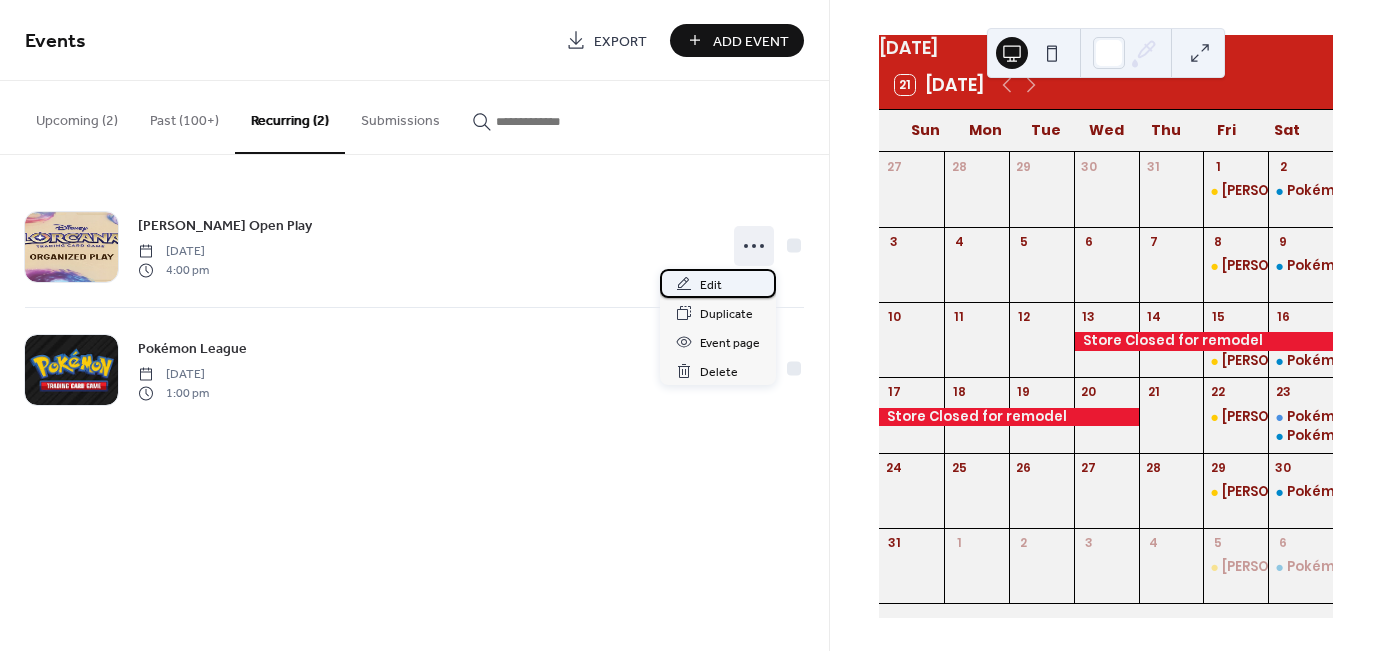 click on "Edit" at bounding box center (718, 283) 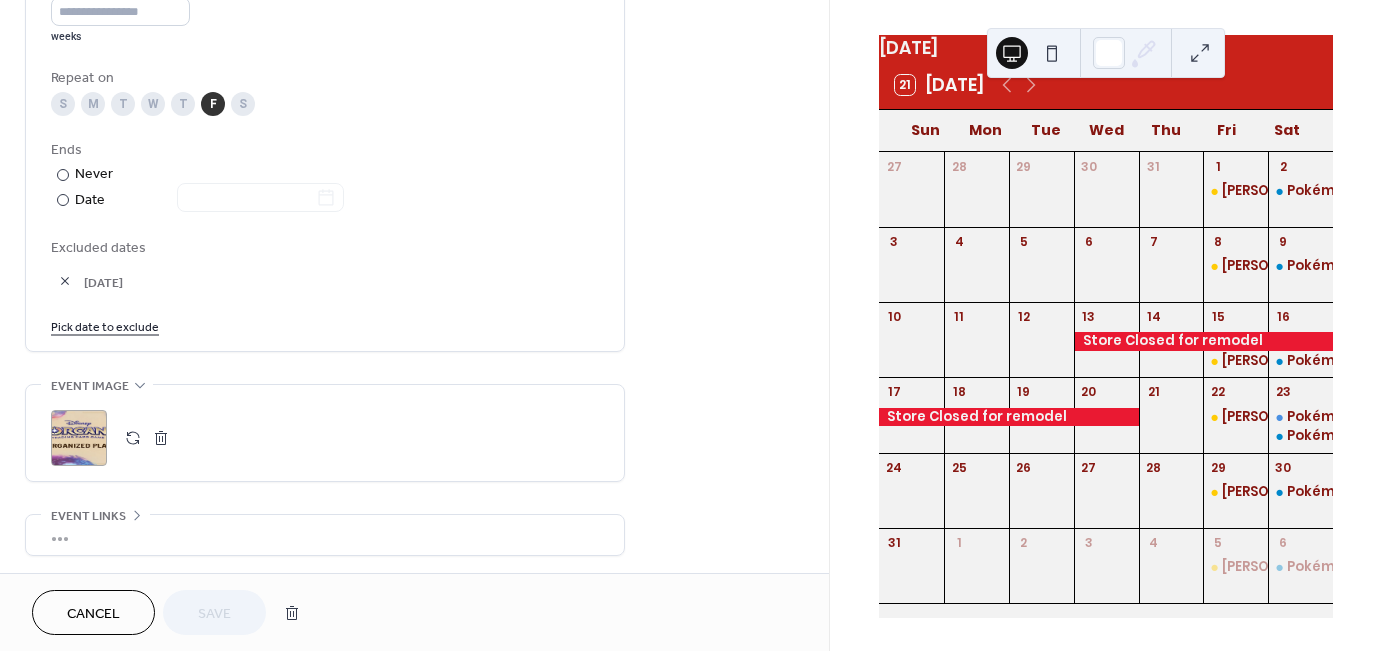 scroll, scrollTop: 1000, scrollLeft: 0, axis: vertical 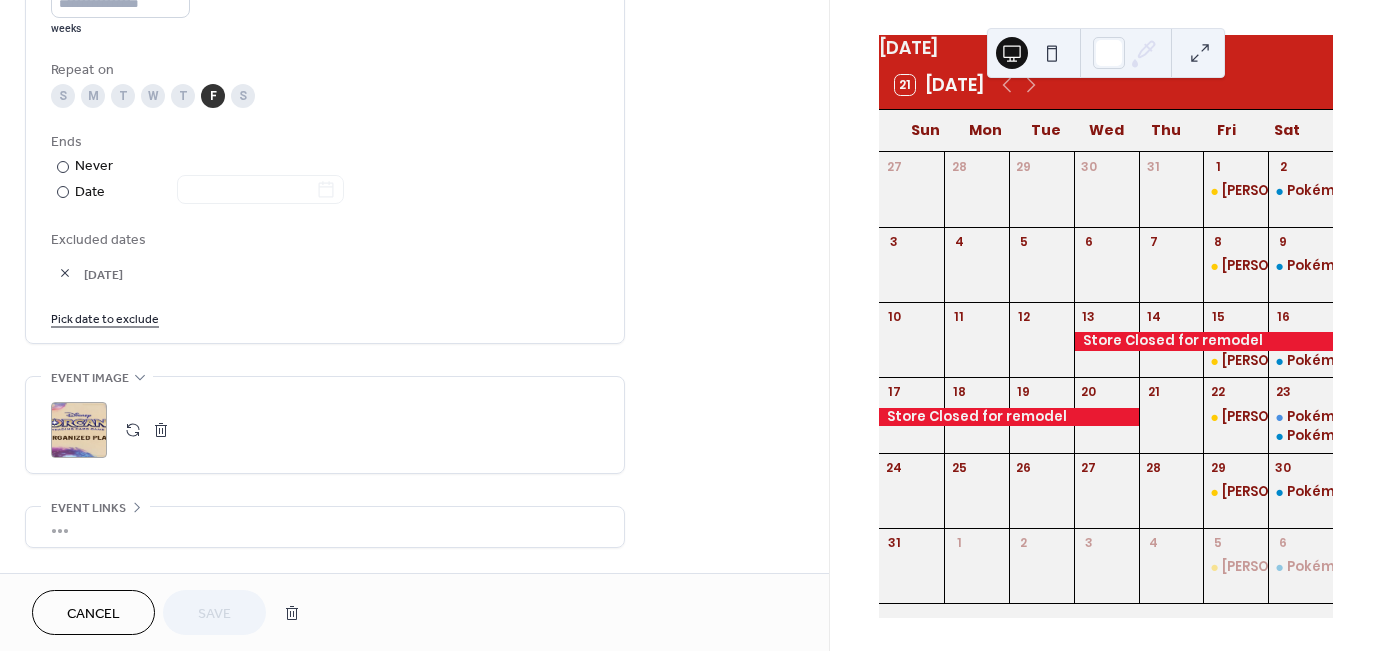 click on "Pick date to exclude" at bounding box center [105, 317] 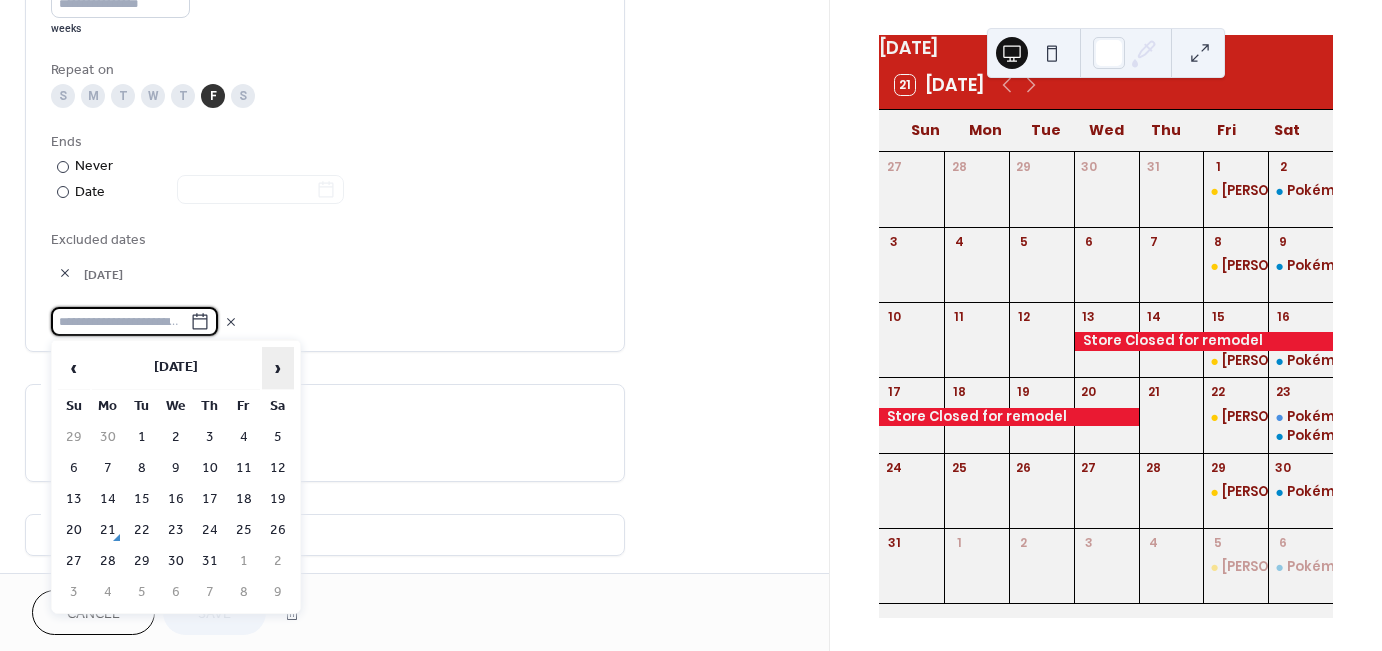 click on "›" at bounding box center (278, 368) 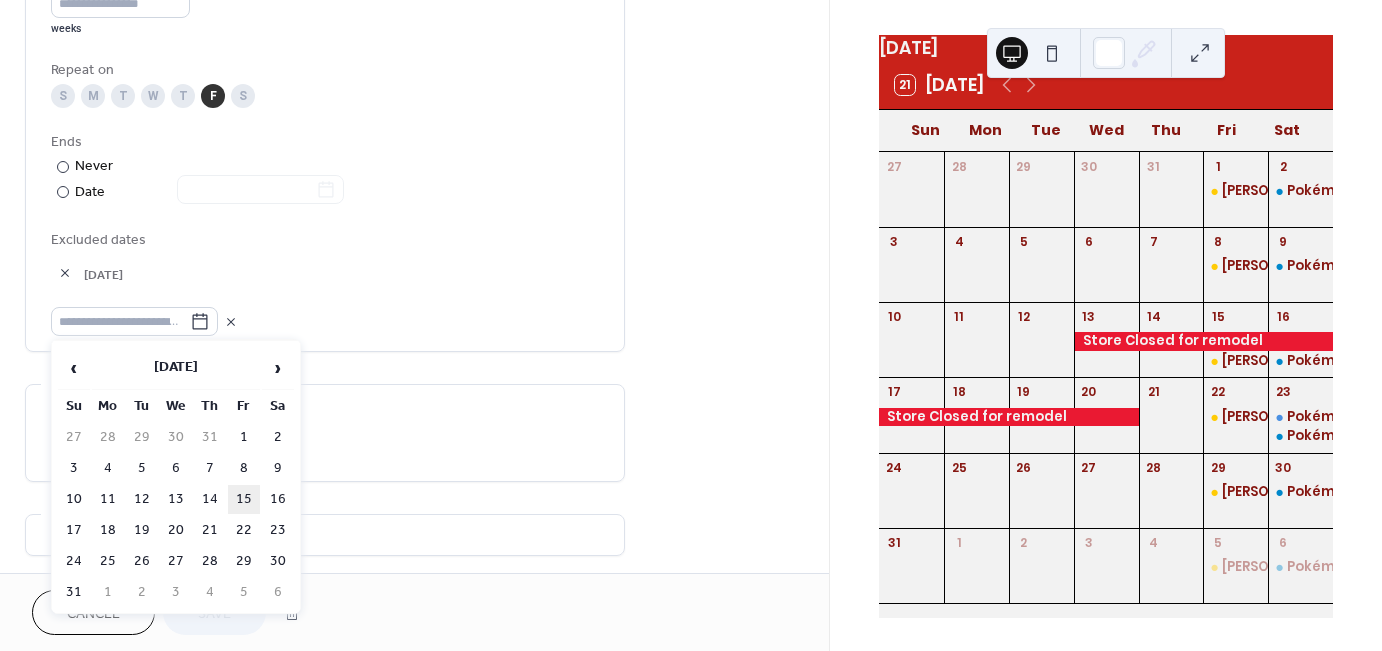 click on "15" at bounding box center [244, 499] 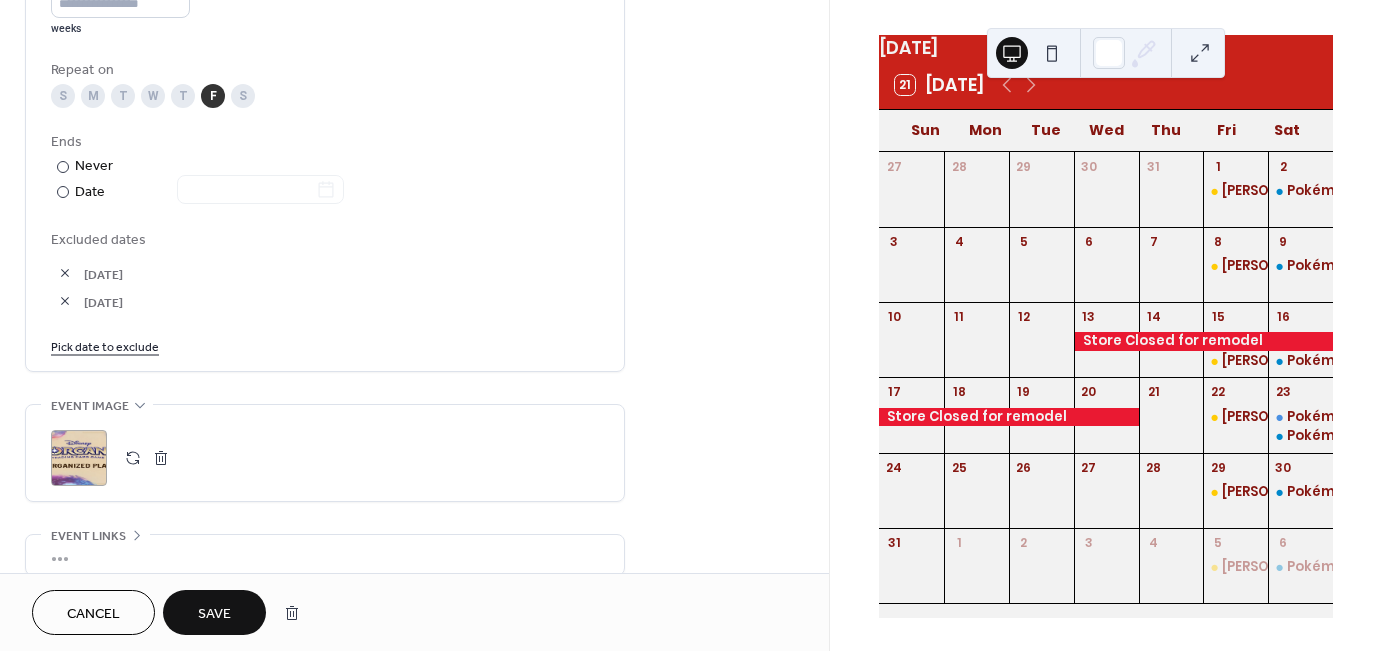 click on "Save" at bounding box center (214, 614) 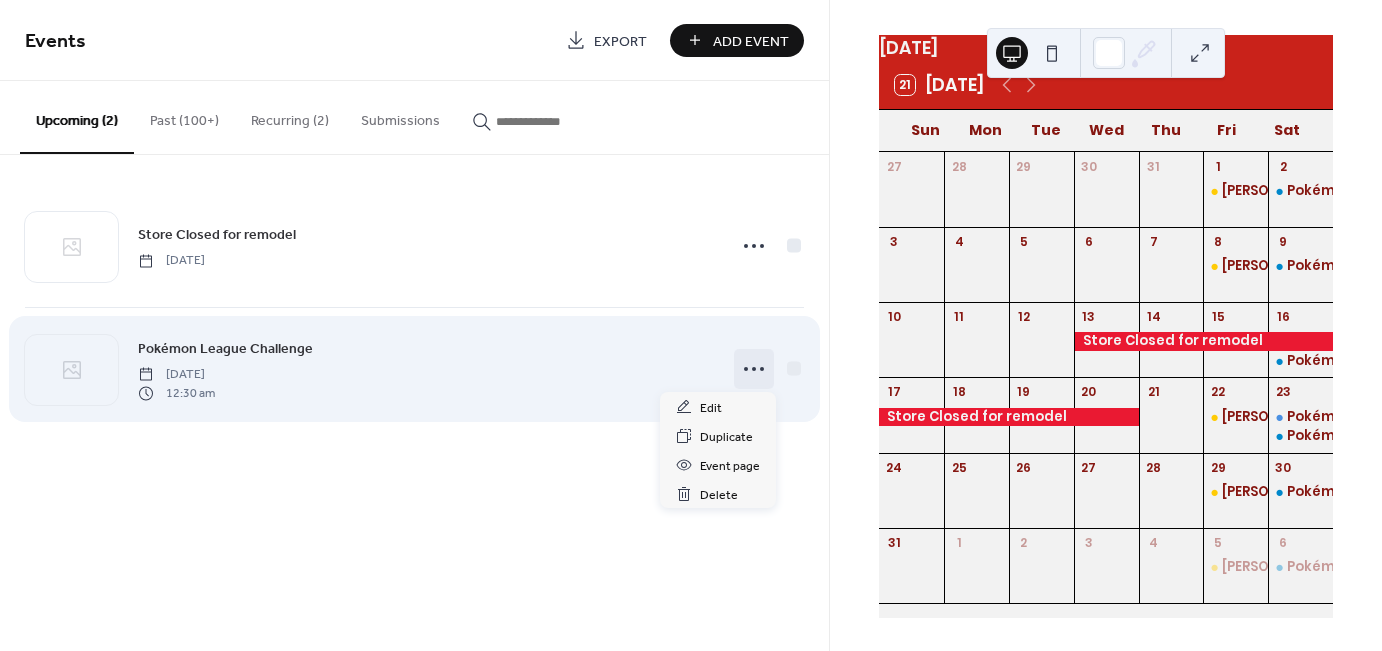 click 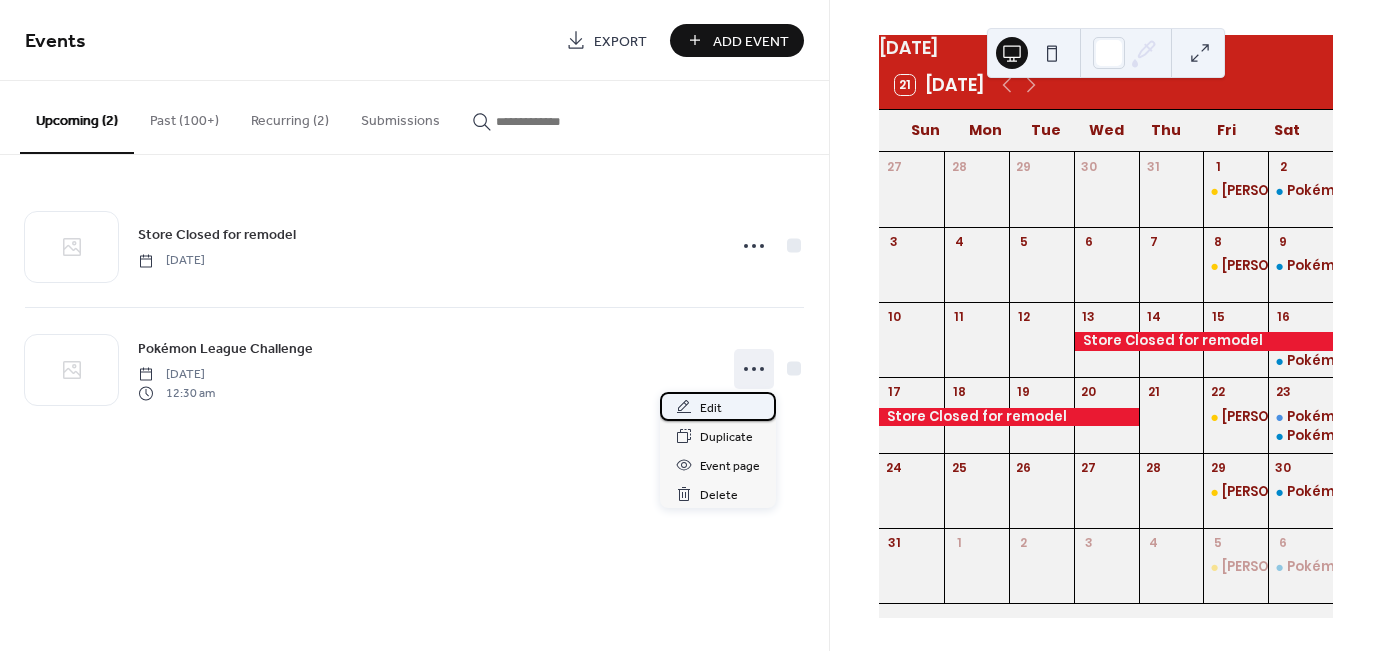 click on "Edit" at bounding box center [718, 406] 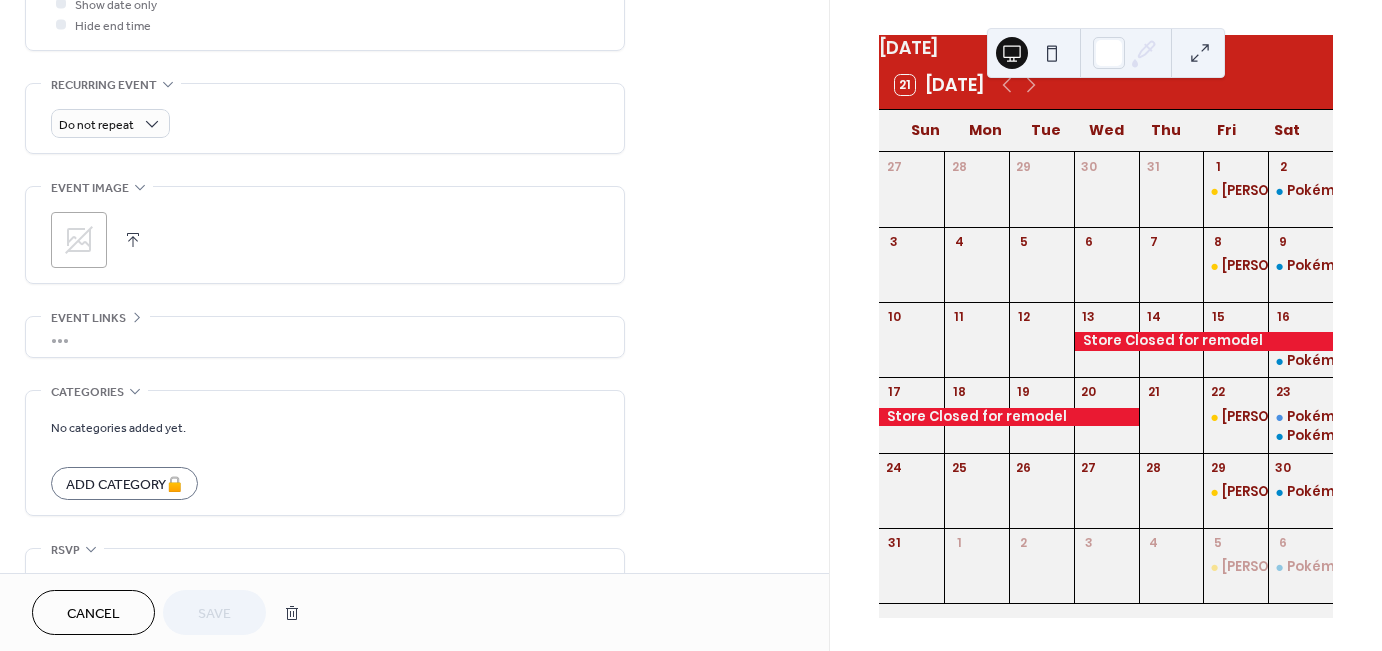 scroll, scrollTop: 903, scrollLeft: 0, axis: vertical 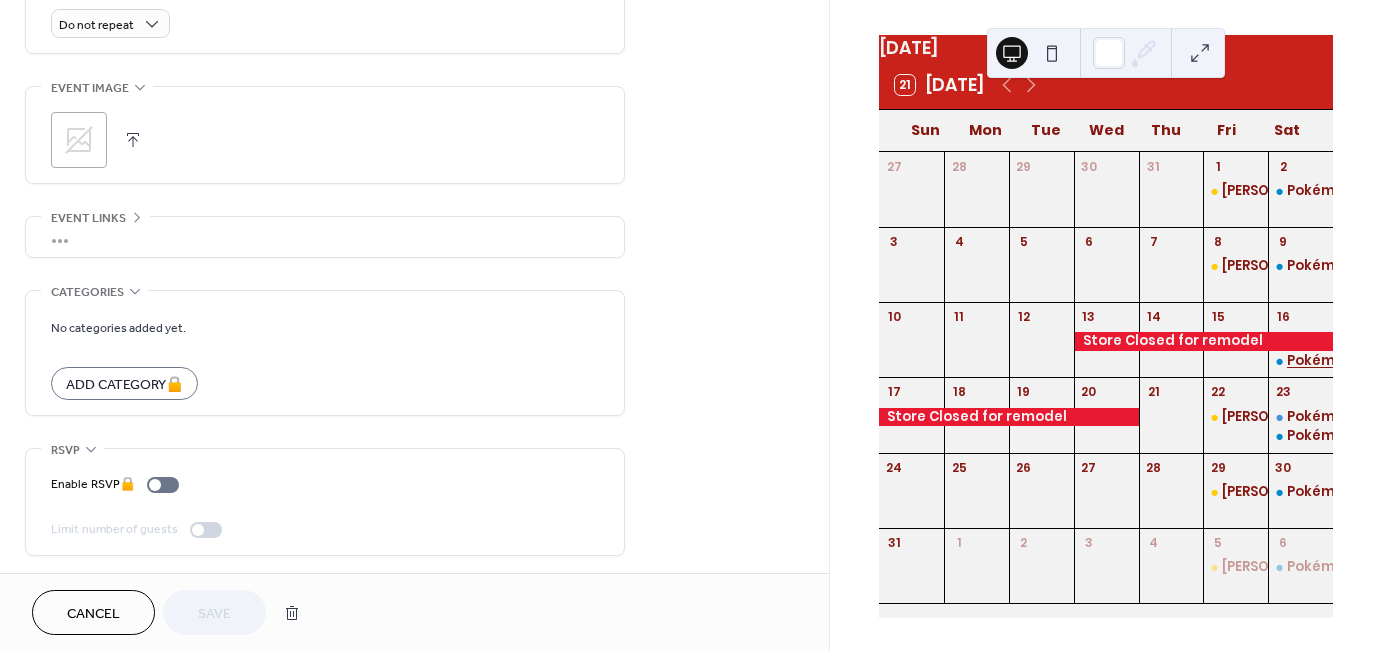 click on "Pokémon League" at bounding box center (1348, 361) 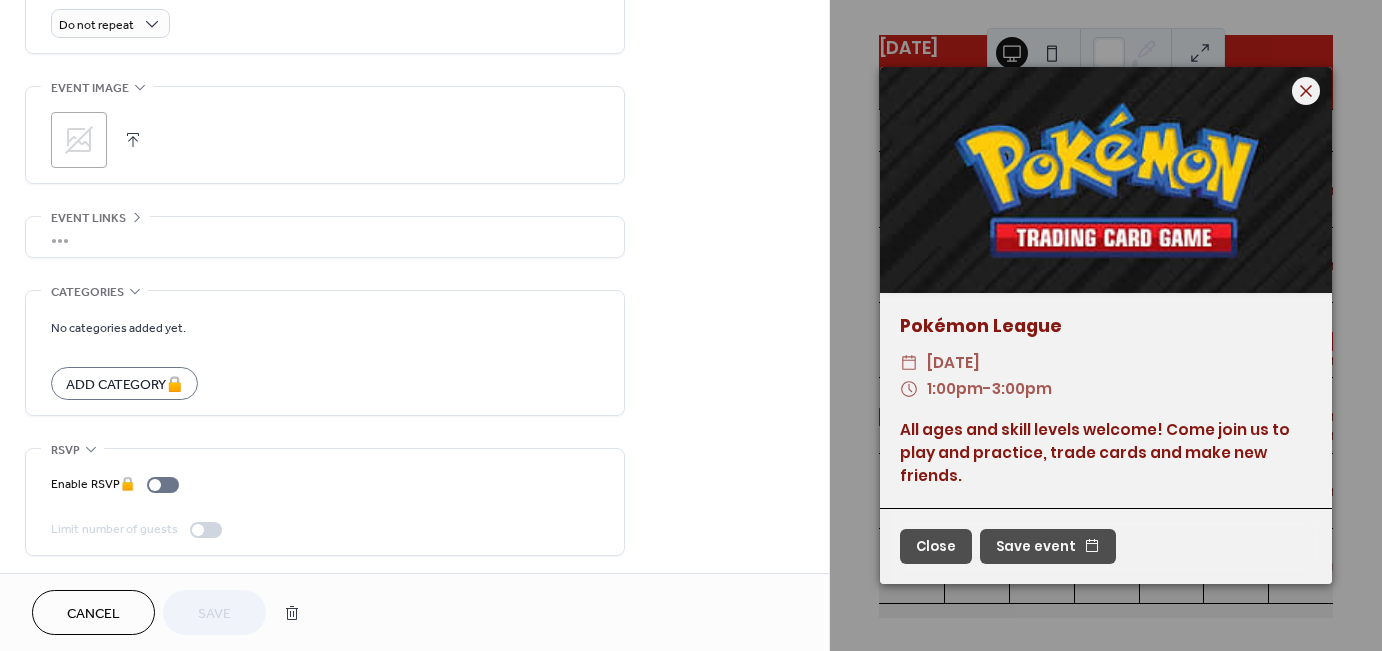 click 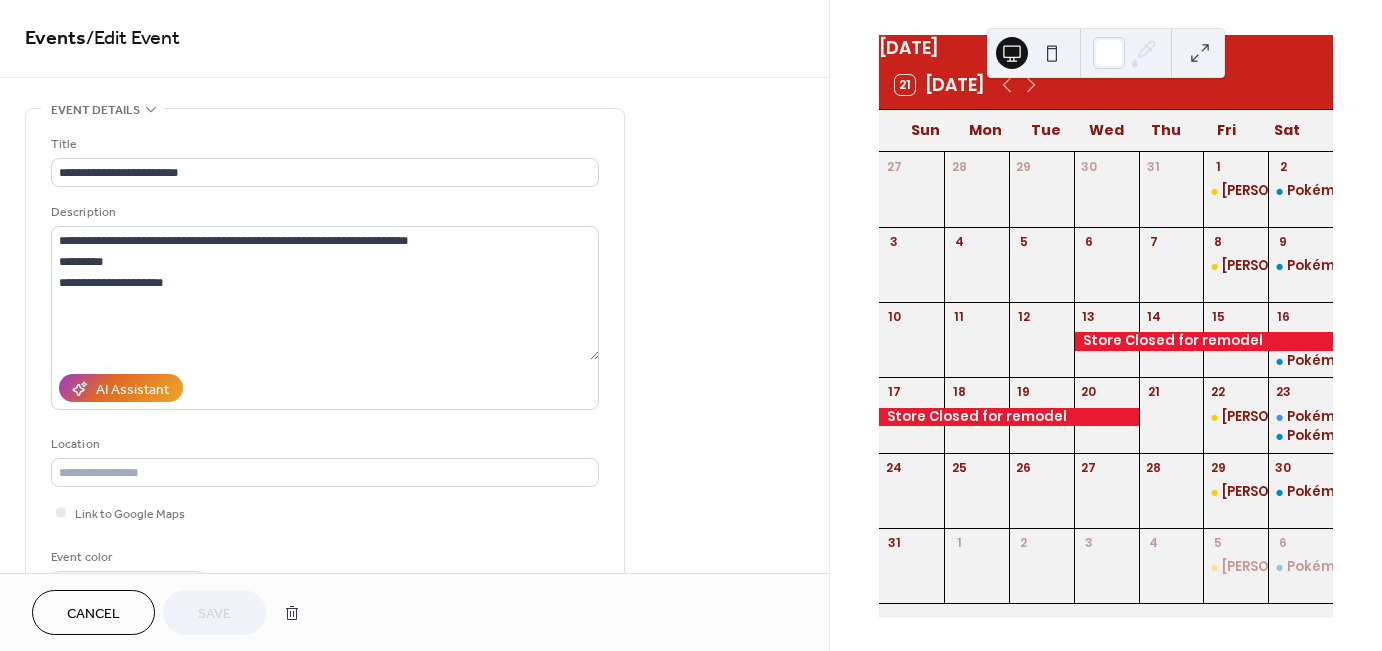 scroll, scrollTop: 0, scrollLeft: 0, axis: both 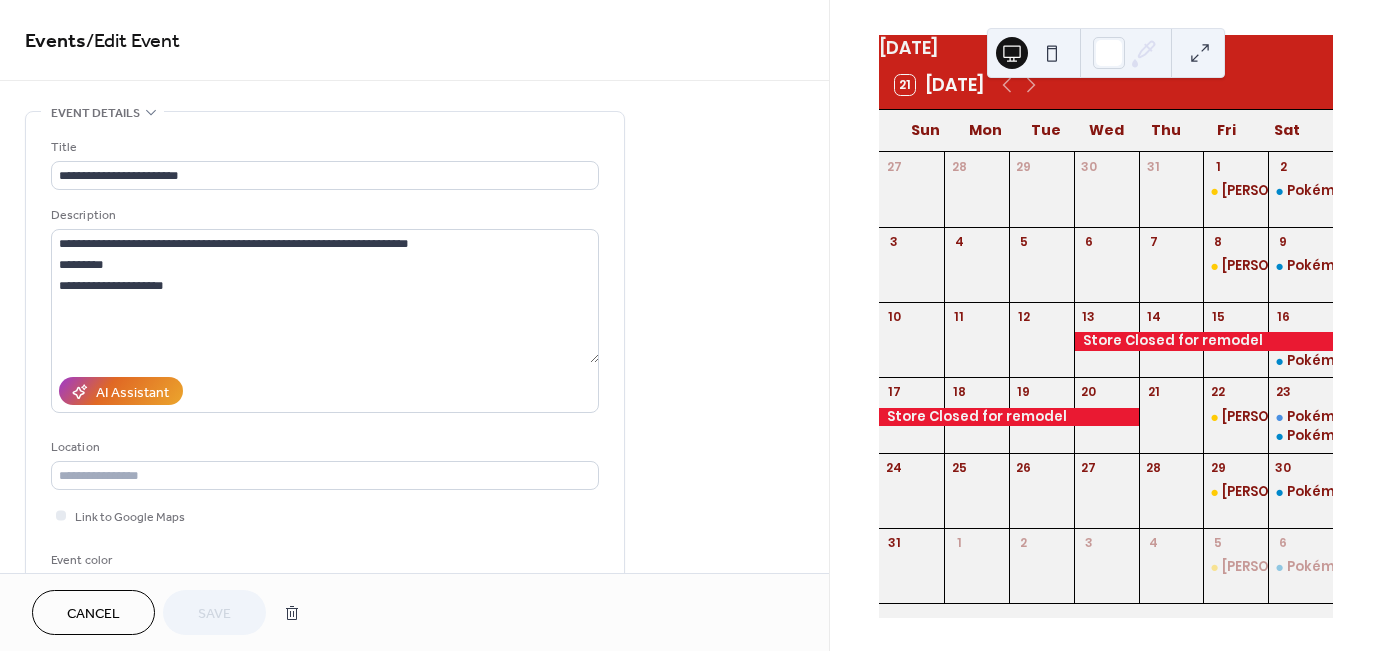 click on "Cancel" at bounding box center (93, 614) 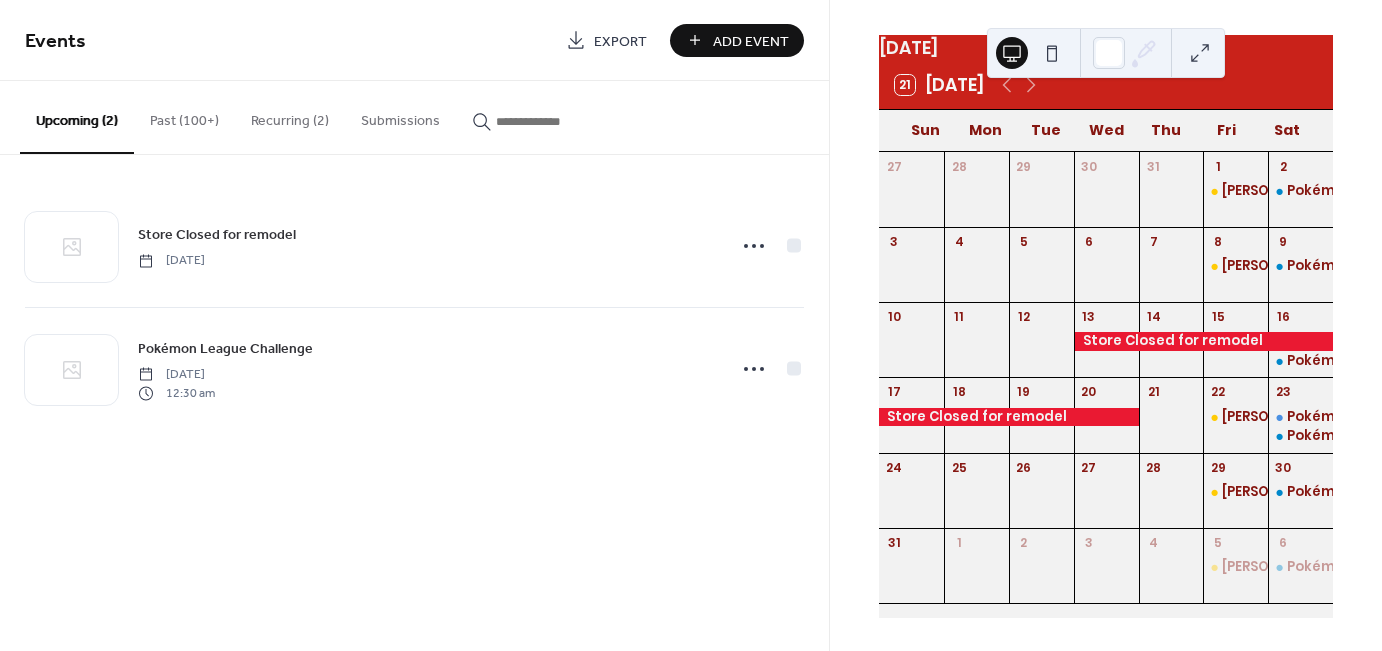 click on "Recurring (2)" at bounding box center (290, 116) 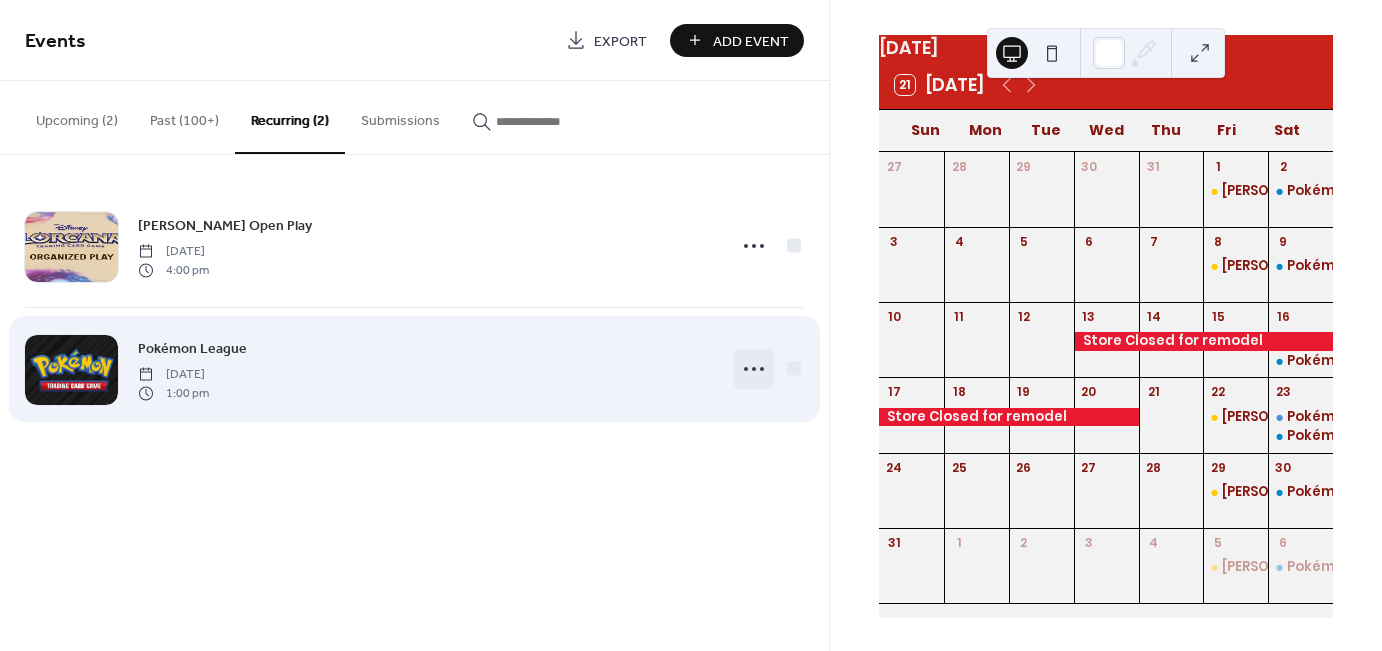 click 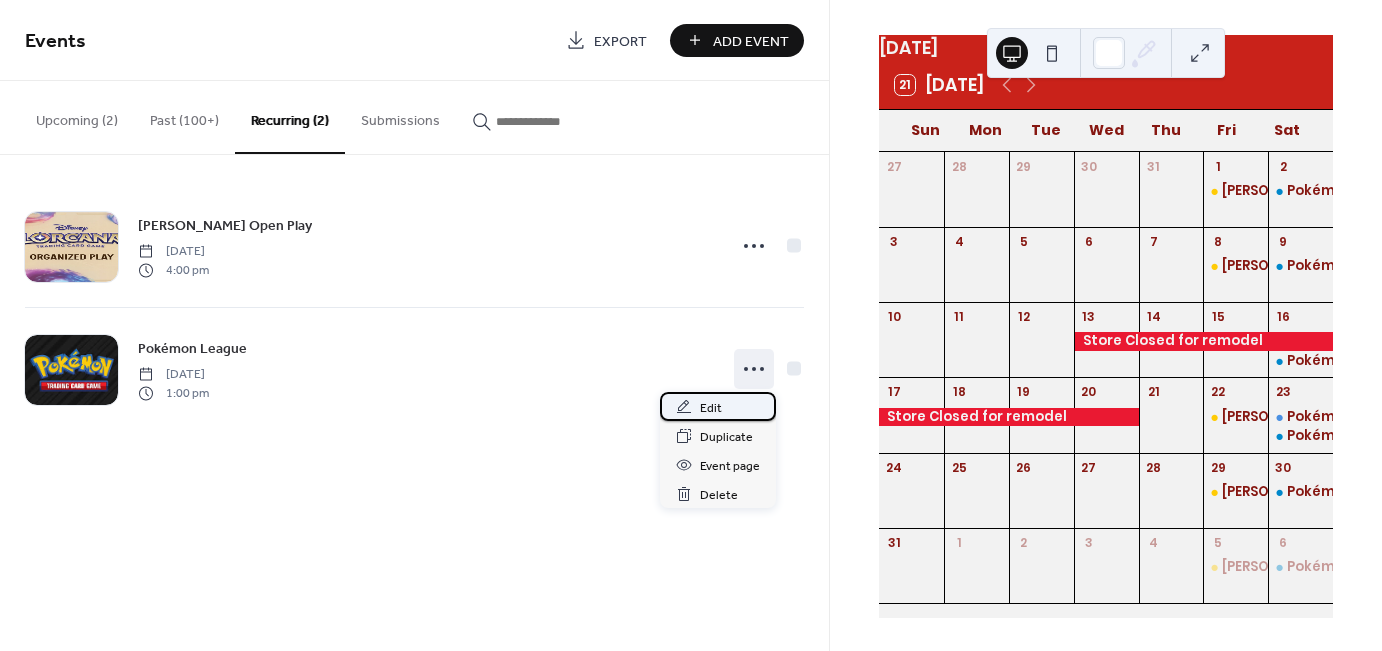 click on "Edit" at bounding box center (718, 406) 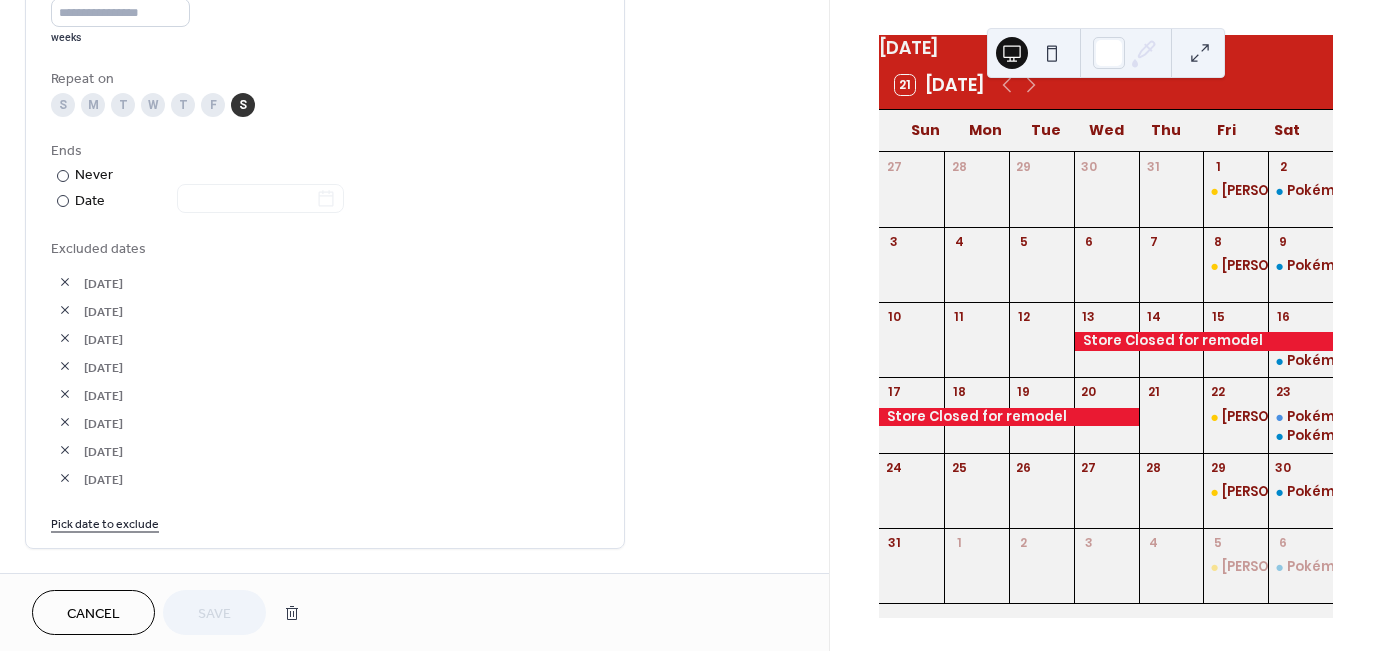 scroll, scrollTop: 1000, scrollLeft: 0, axis: vertical 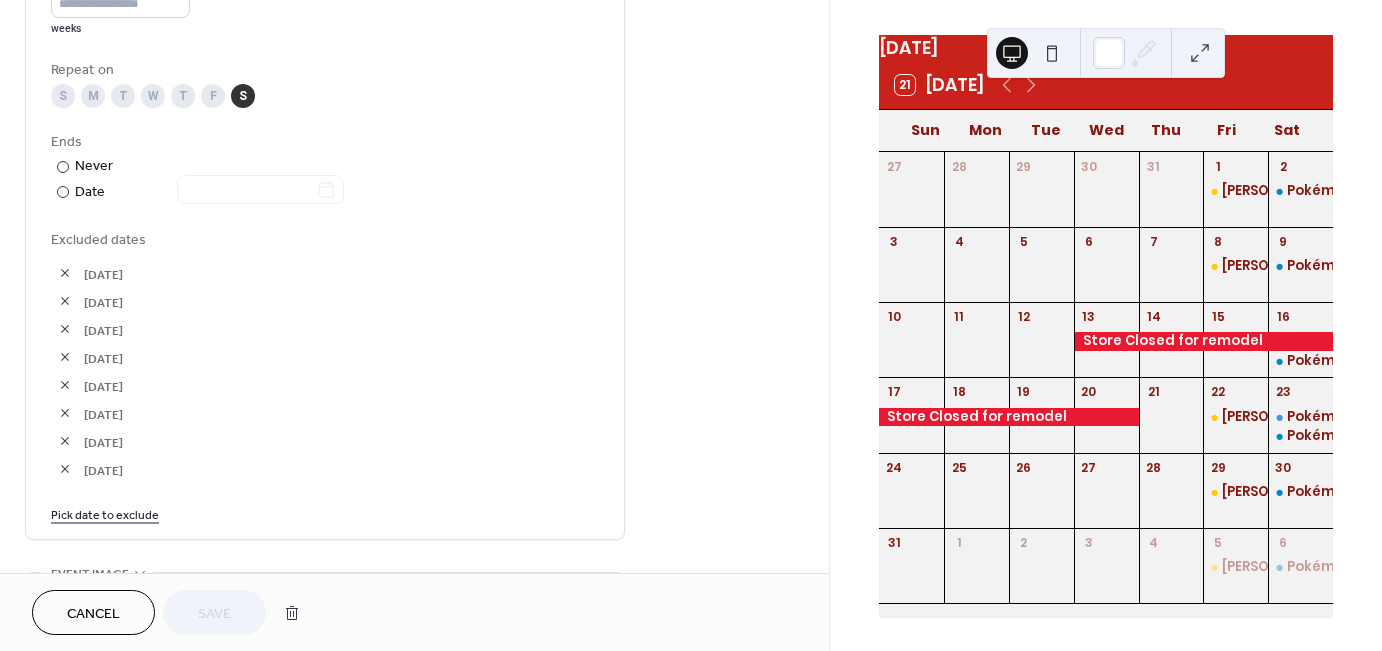 click on "Pick date to exclude" at bounding box center [105, 513] 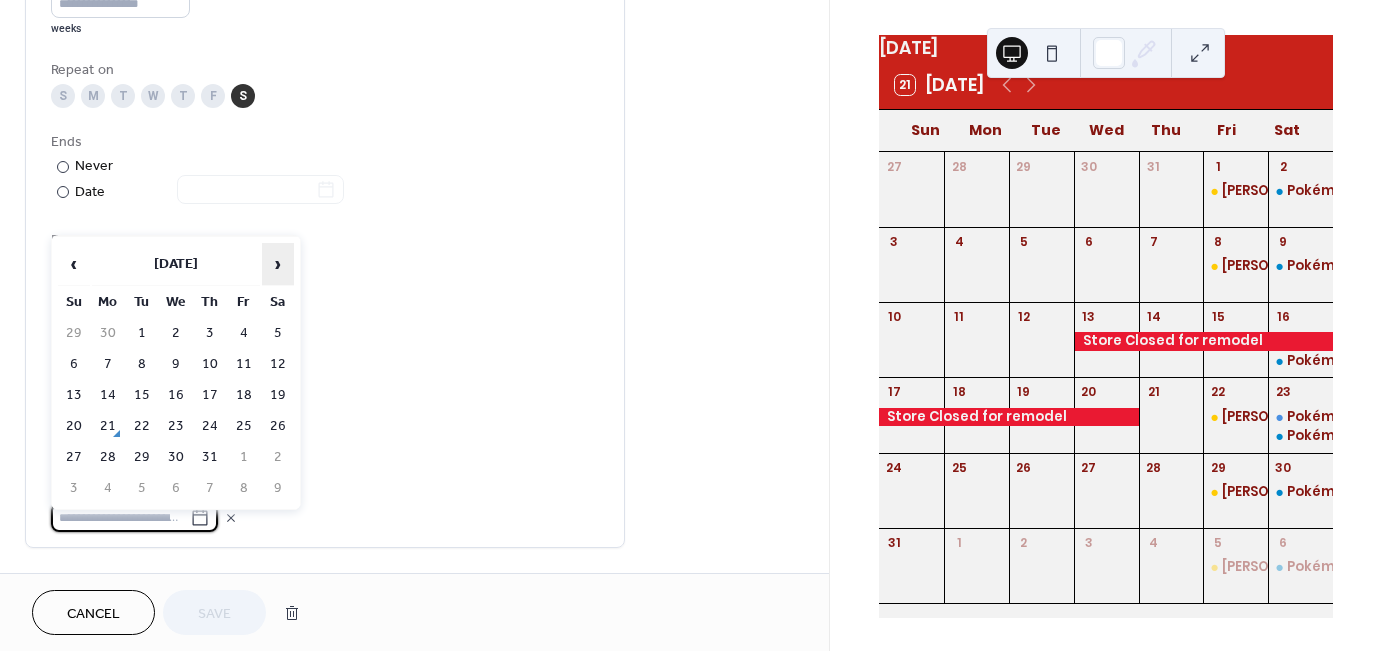 click on "›" at bounding box center (278, 264) 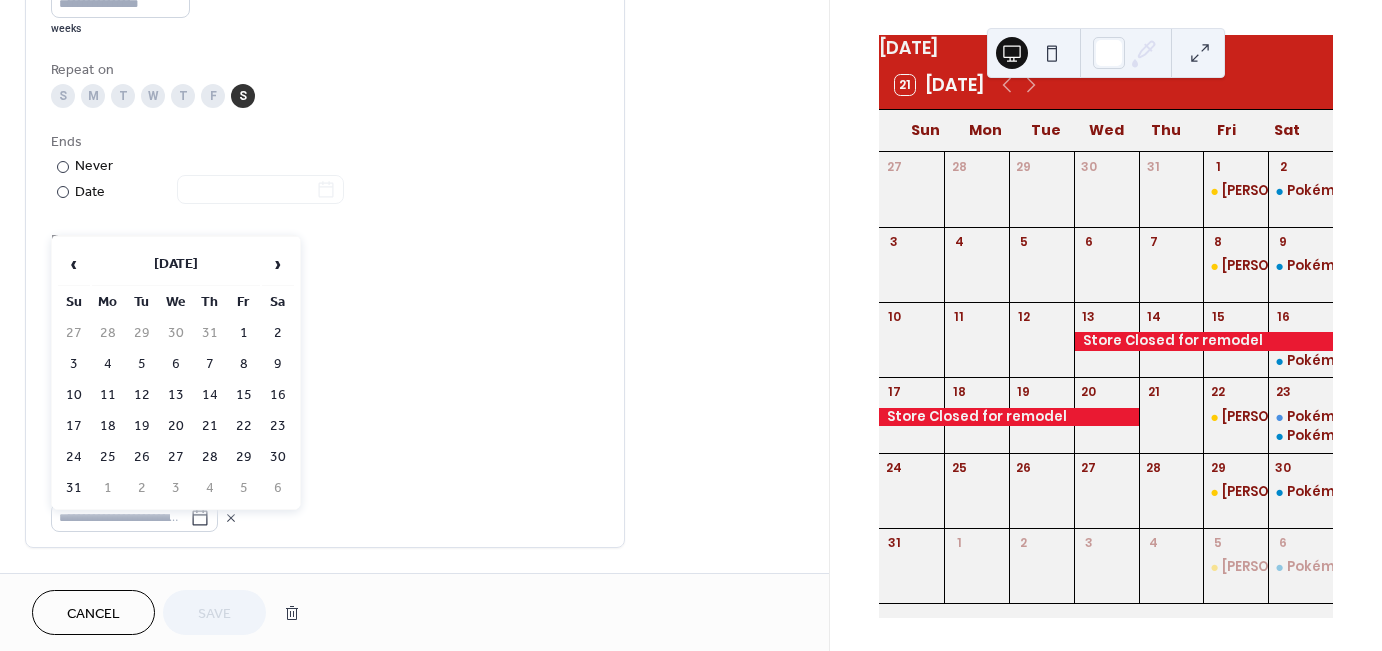 click on "16" at bounding box center [278, 395] 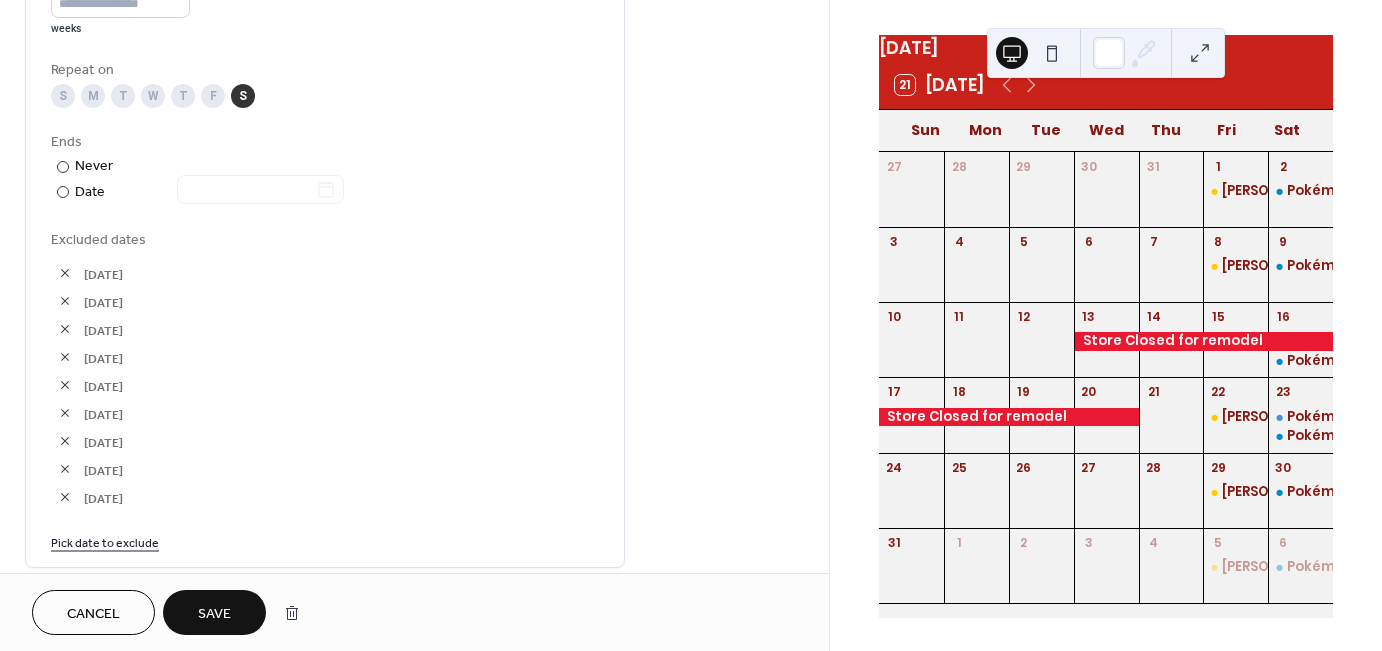 click on "Save" at bounding box center [214, 614] 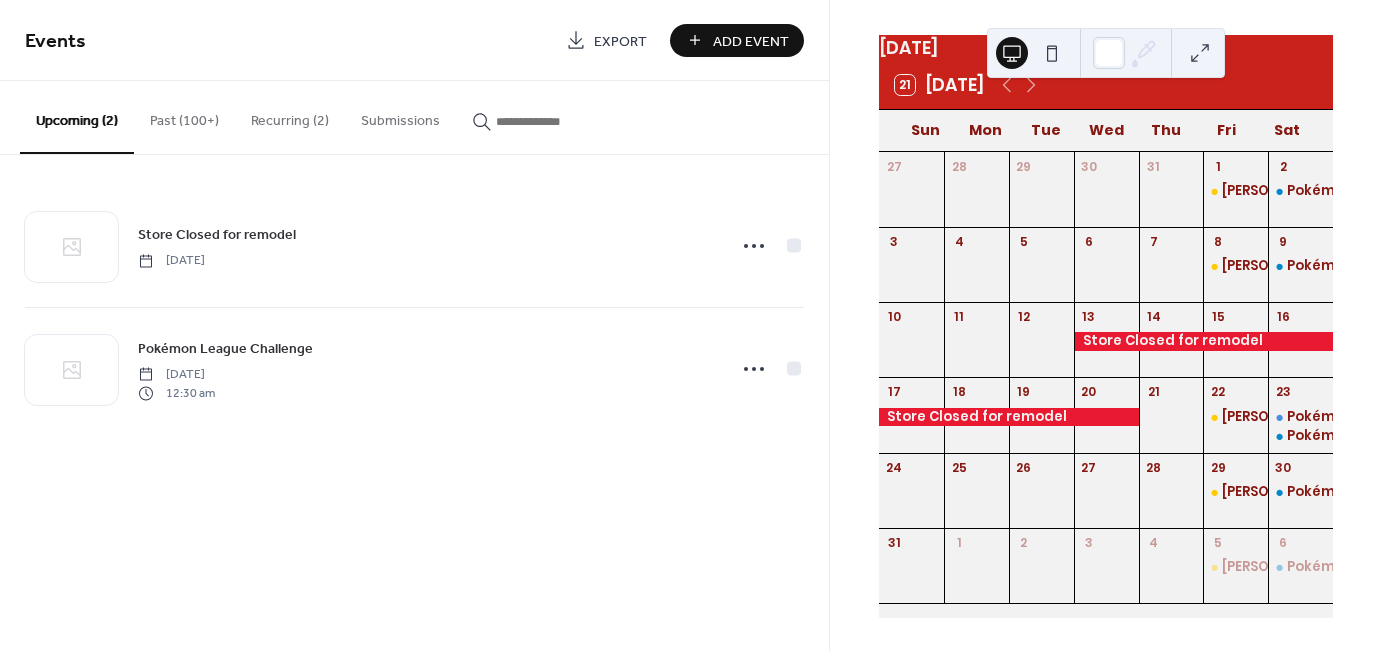 click on "Events" at bounding box center (288, 42) 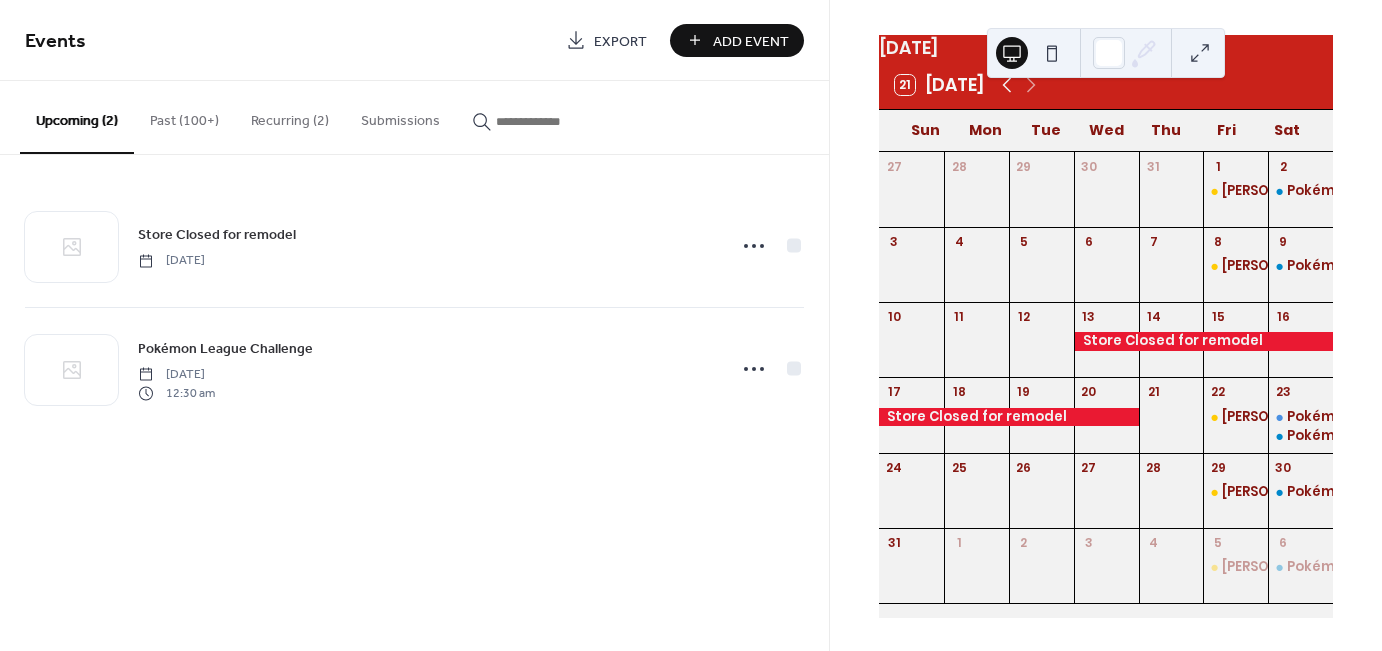 click 